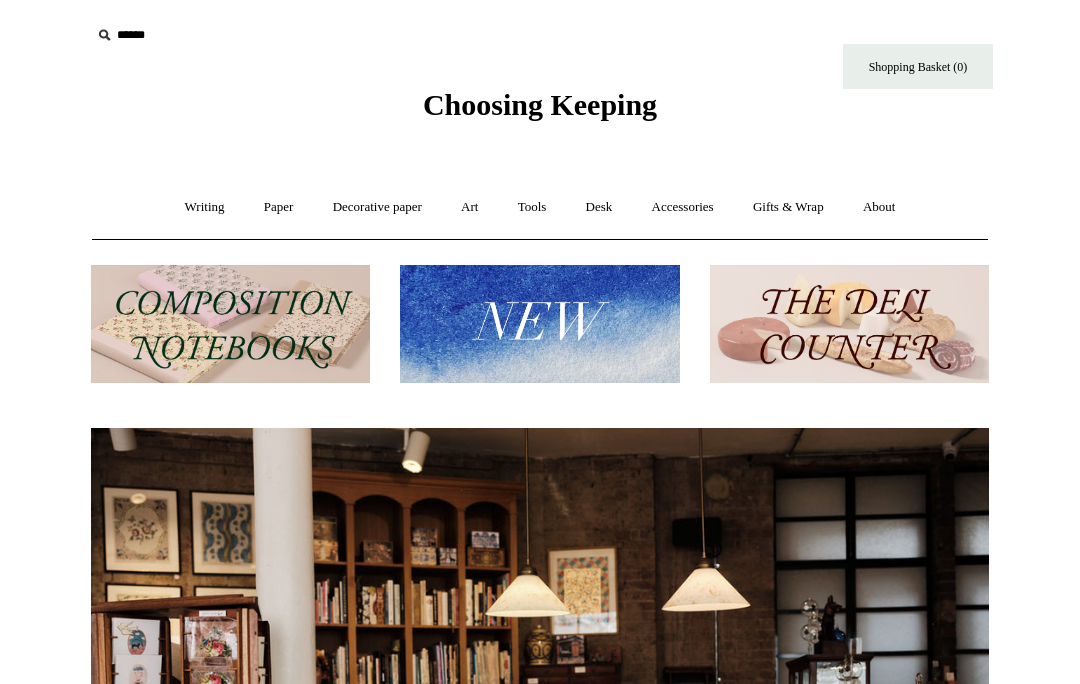 scroll, scrollTop: 0, scrollLeft: 0, axis: both 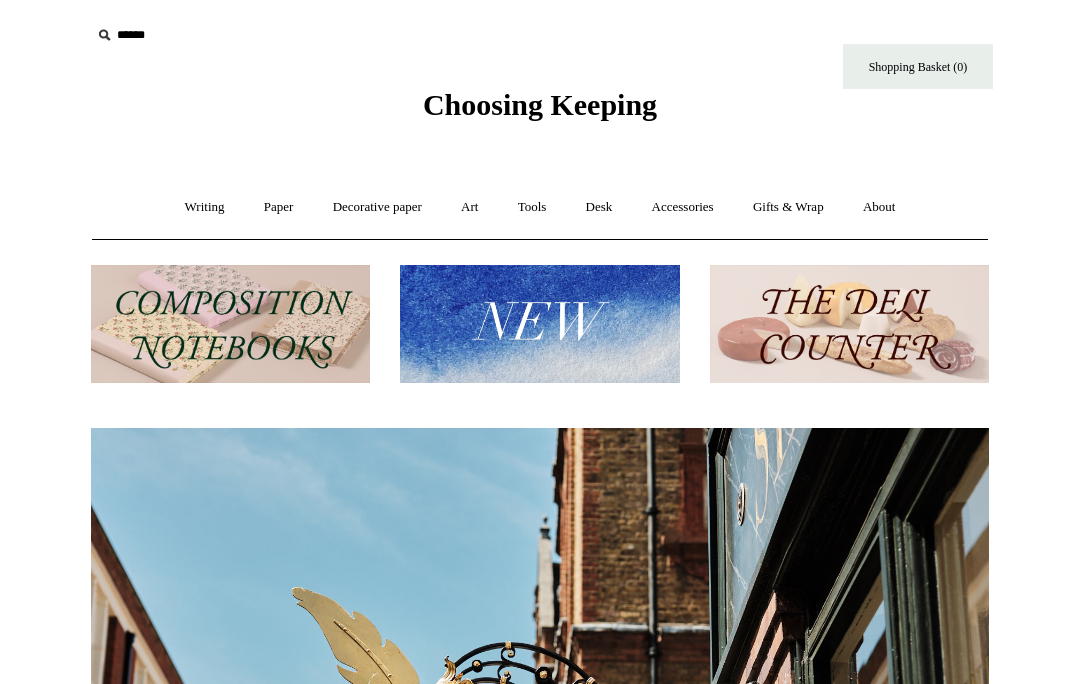 click on "Decorative paper +" at bounding box center [377, 207] 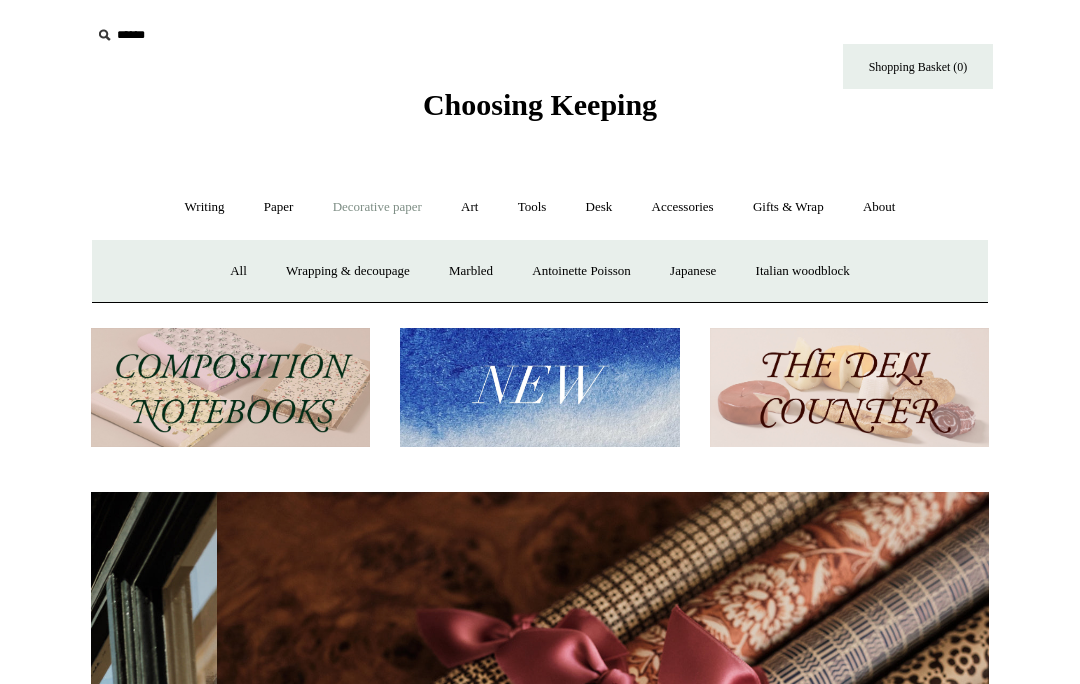 scroll, scrollTop: 0, scrollLeft: 1796, axis: horizontal 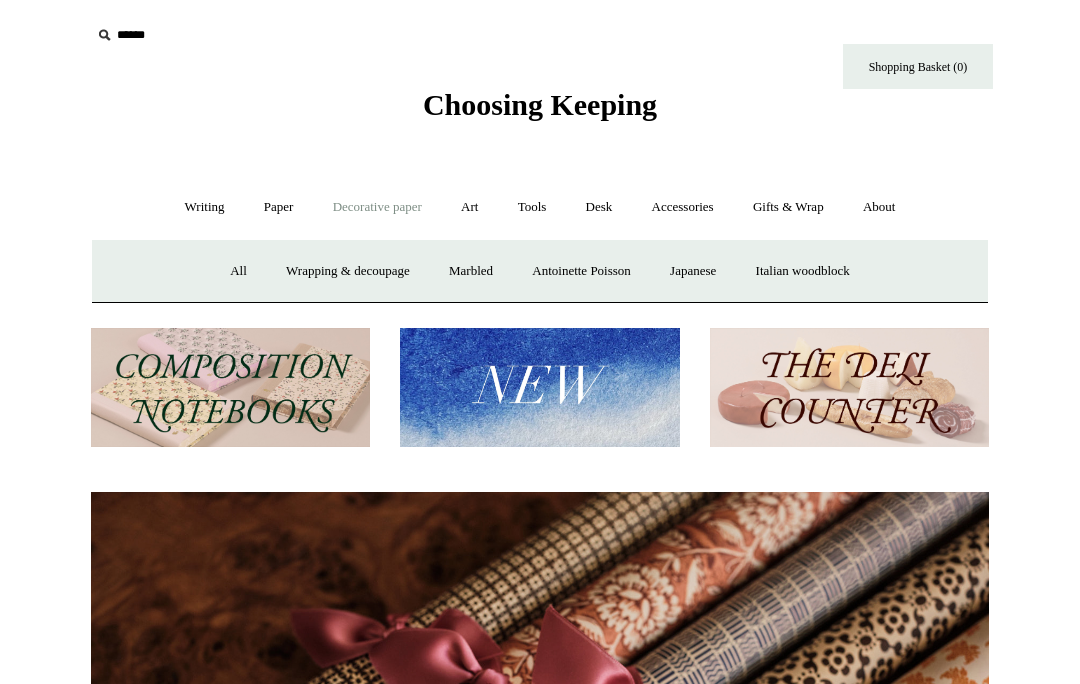 click on "Wrapping & decoupage" at bounding box center (348, 271) 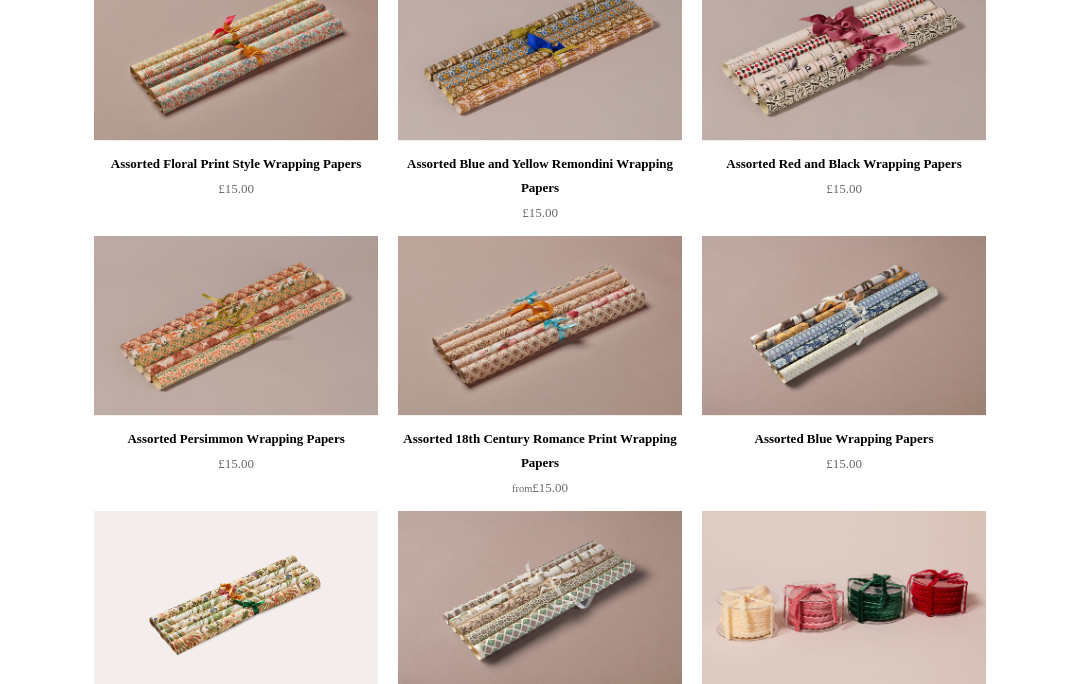 scroll, scrollTop: 1128, scrollLeft: 0, axis: vertical 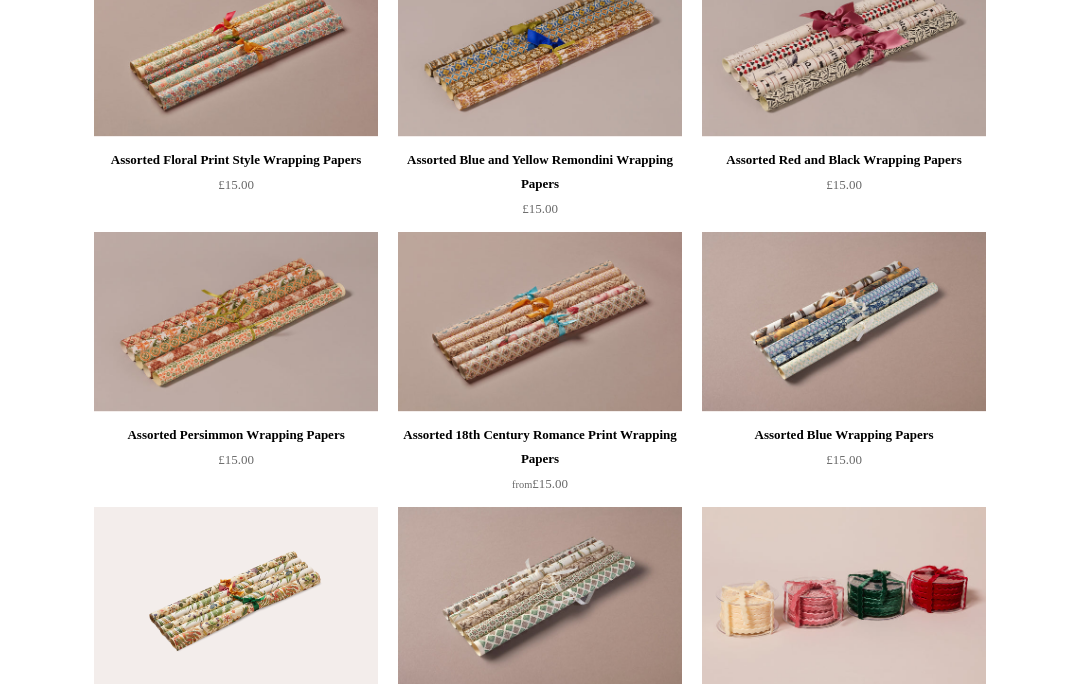 click on "Assorted Blue Wrapping Papers" at bounding box center [844, 435] 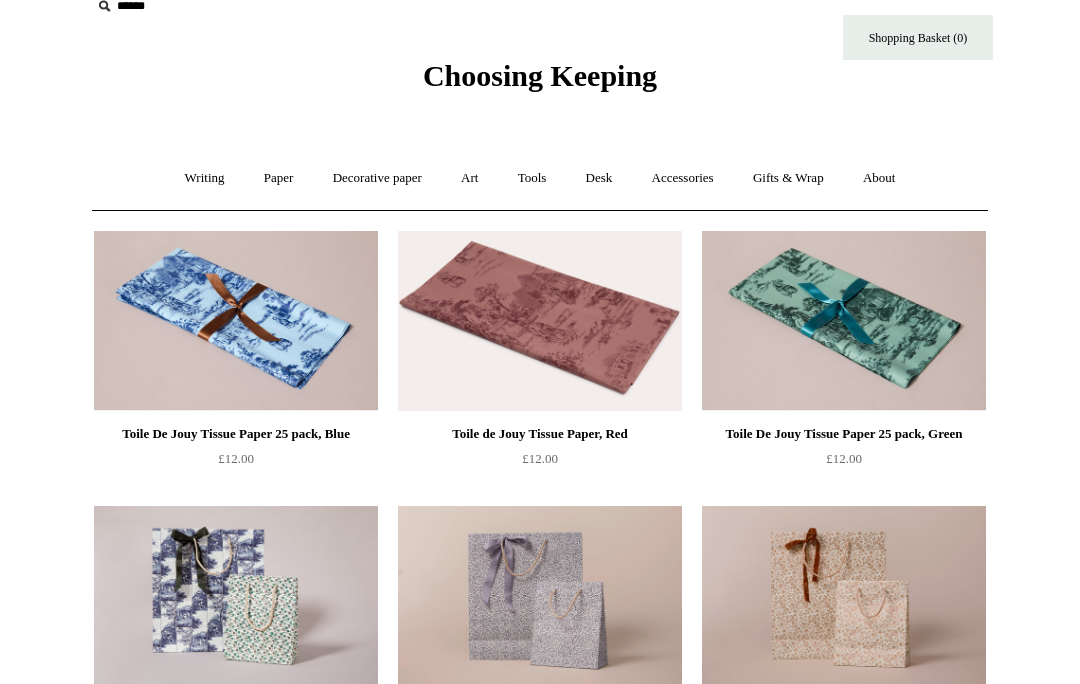 scroll, scrollTop: 0, scrollLeft: 0, axis: both 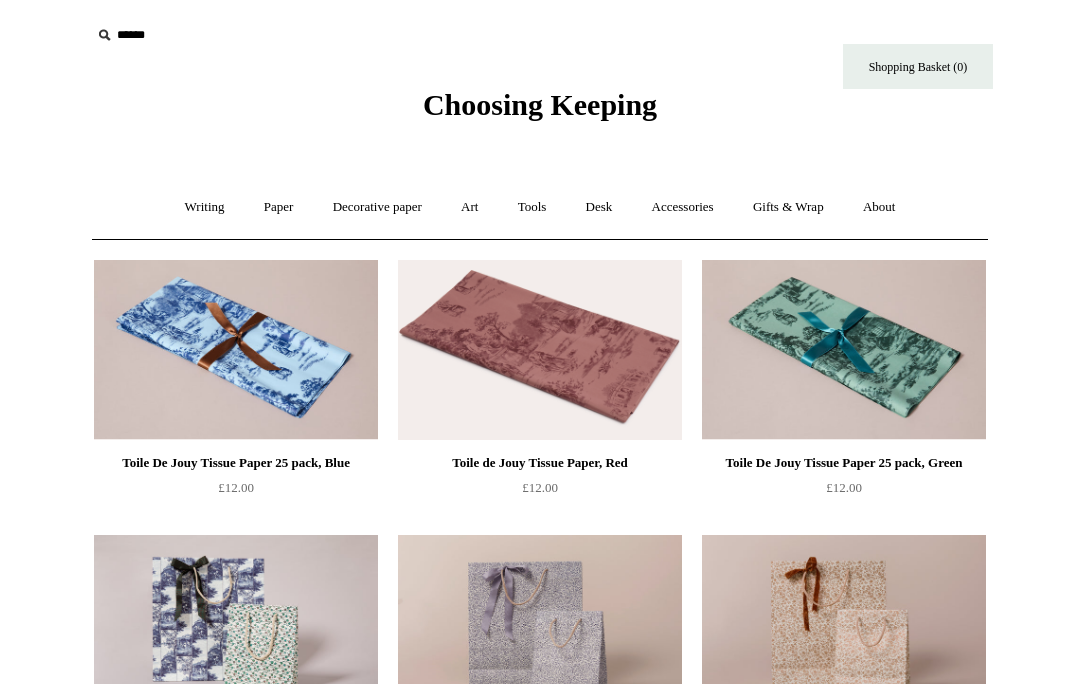 click on "Decorative paper +" at bounding box center [377, 207] 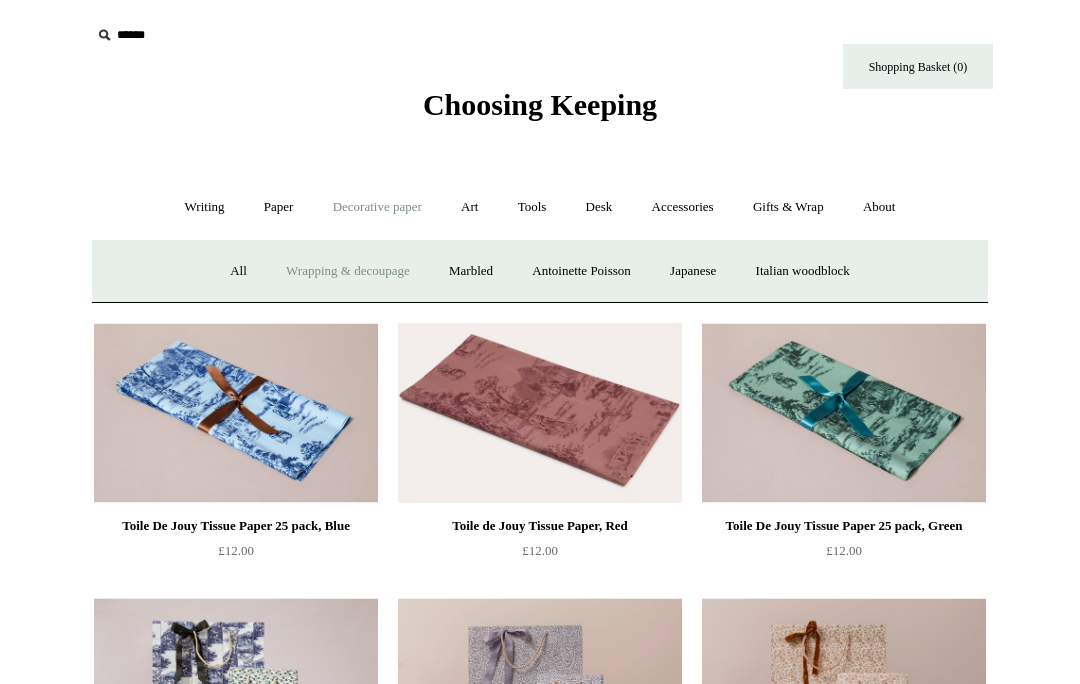click on "Japanese" at bounding box center [693, 271] 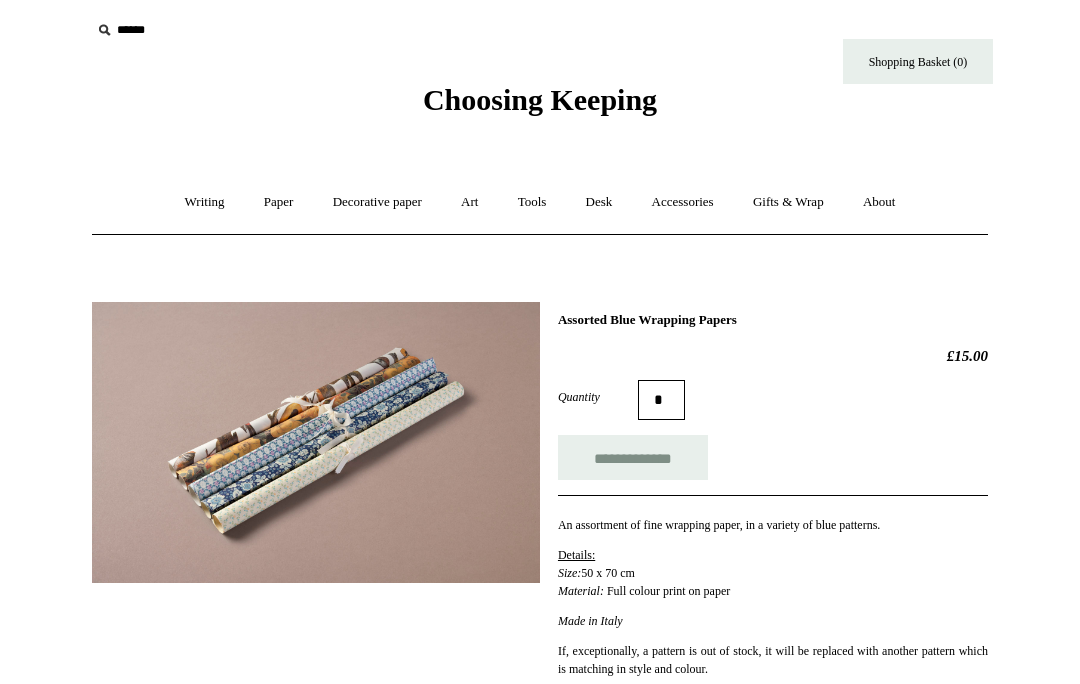 scroll, scrollTop: 0, scrollLeft: 0, axis: both 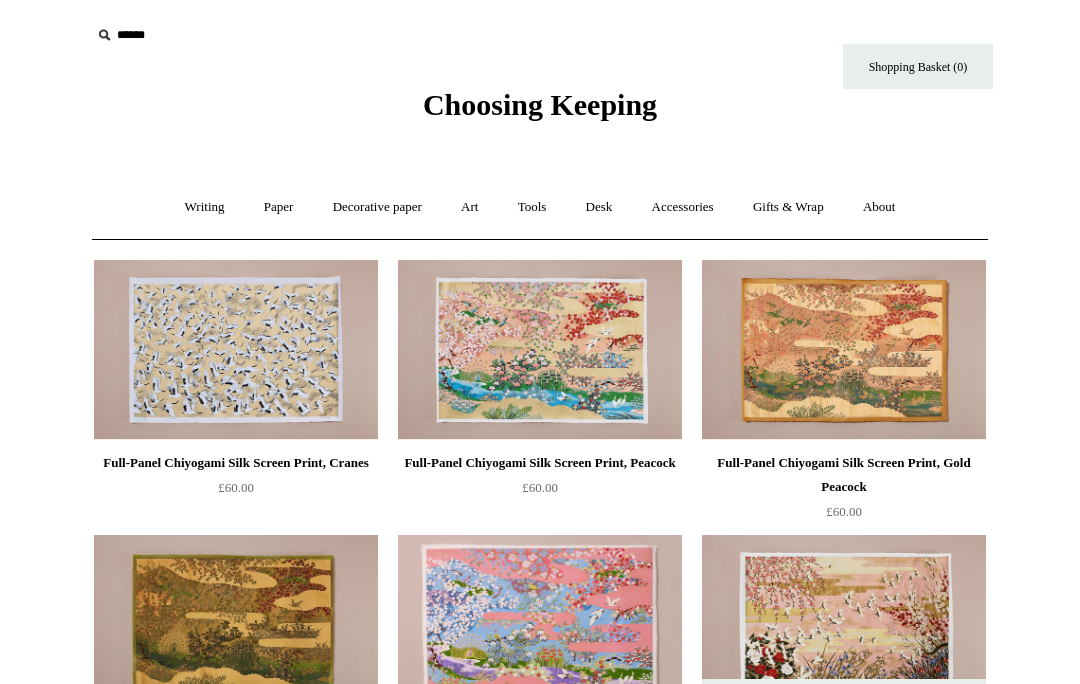click on "Gifts & Wrap +" at bounding box center [788, 207] 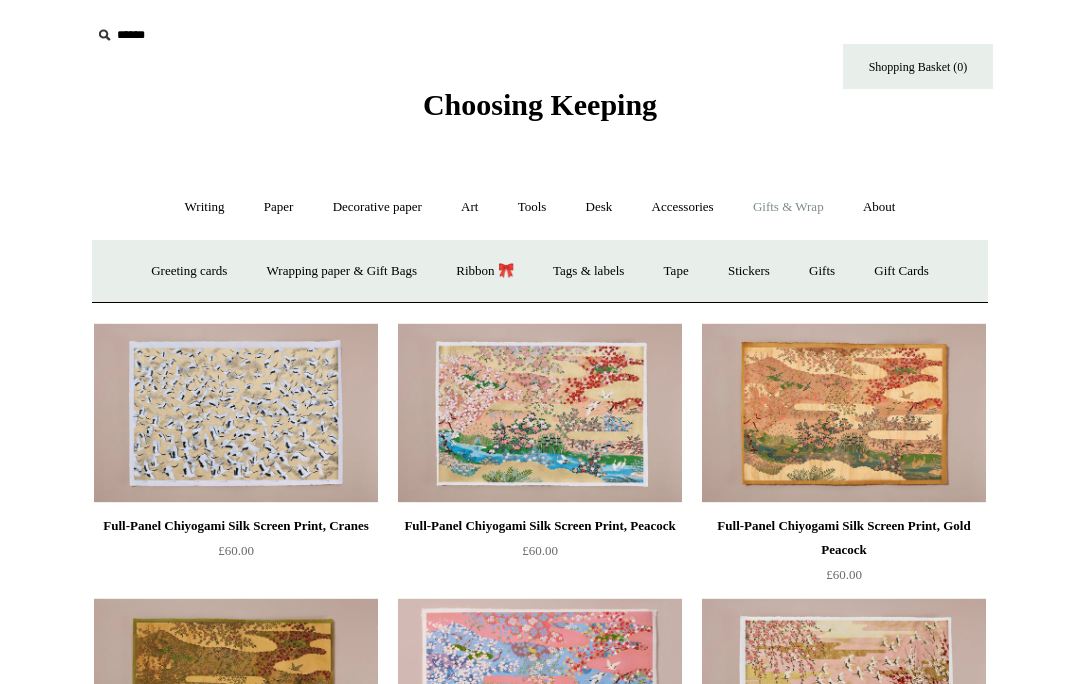 click on "Wrapping paper & Gift Bags" at bounding box center [342, 271] 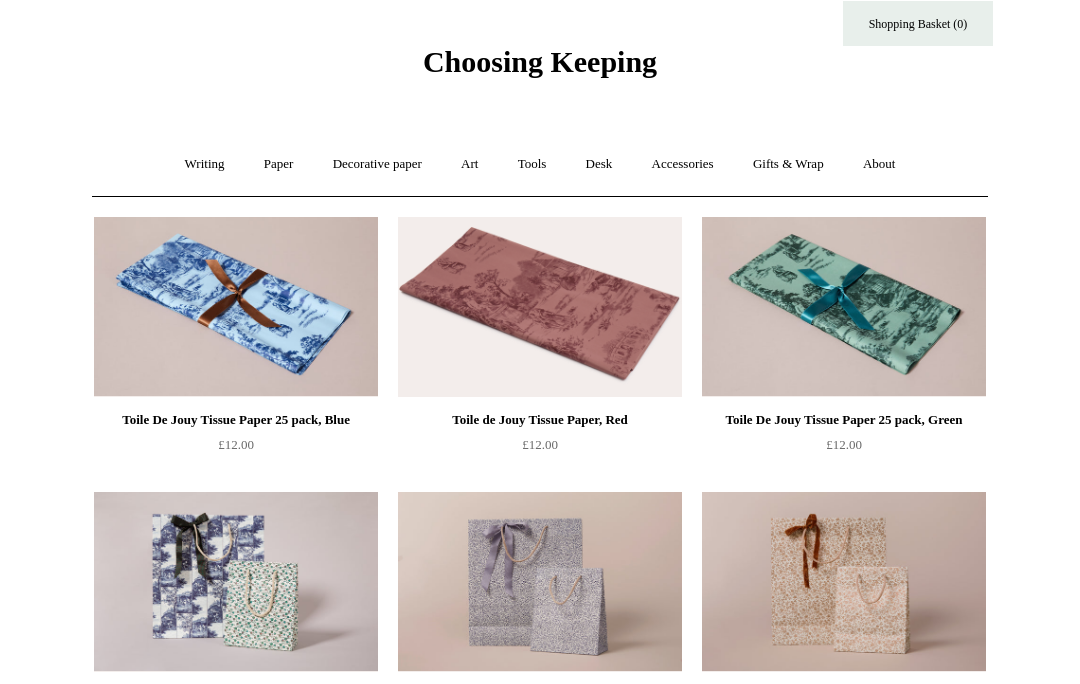 scroll, scrollTop: 0, scrollLeft: 0, axis: both 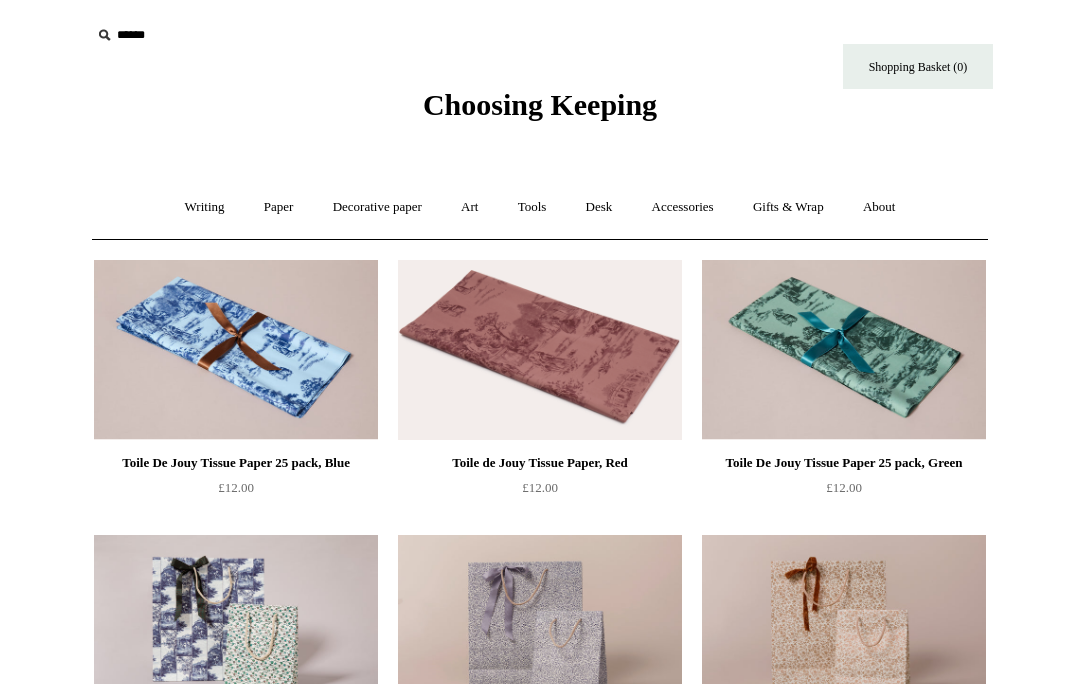click on "Gifts & Wrap +" at bounding box center (788, 207) 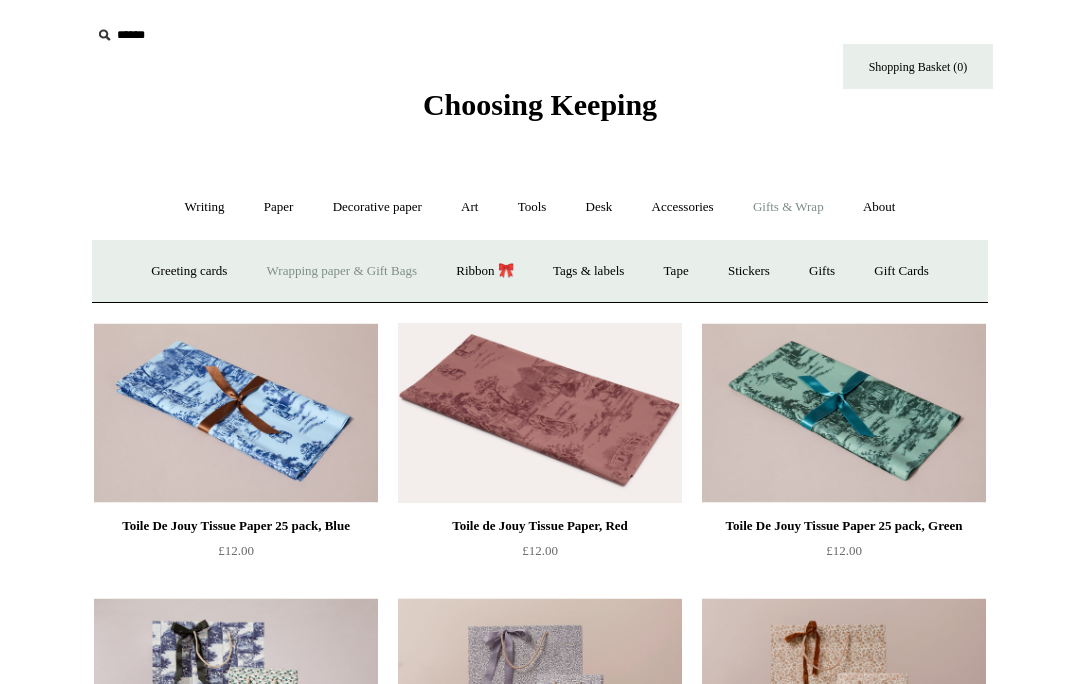 click on "Stickers" at bounding box center [749, 271] 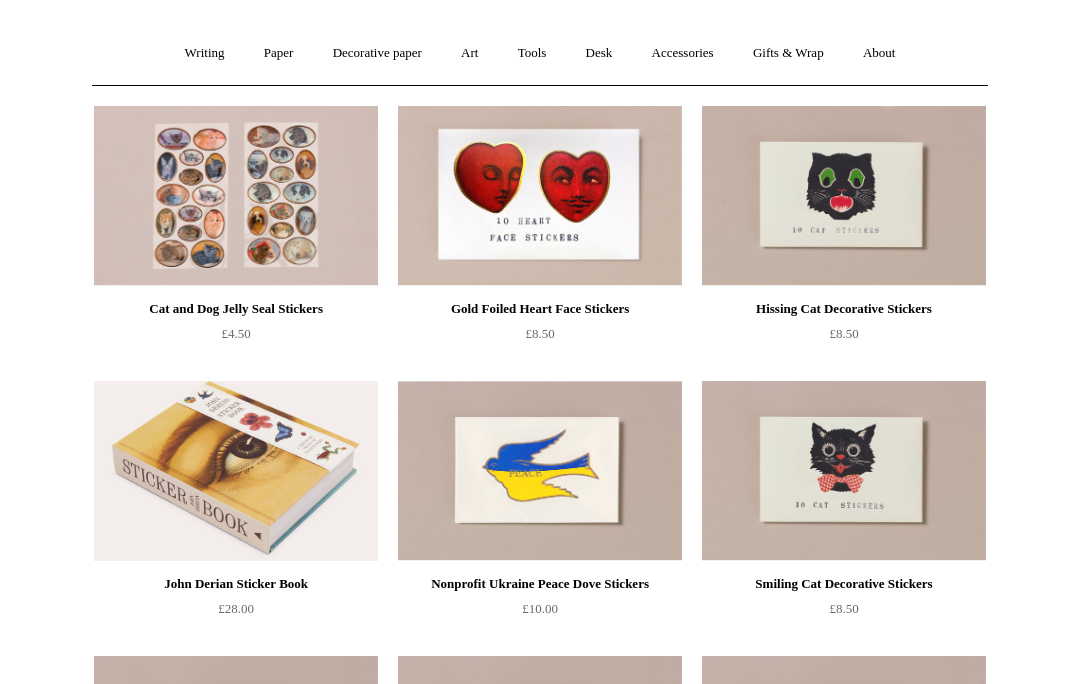 scroll, scrollTop: 154, scrollLeft: 0, axis: vertical 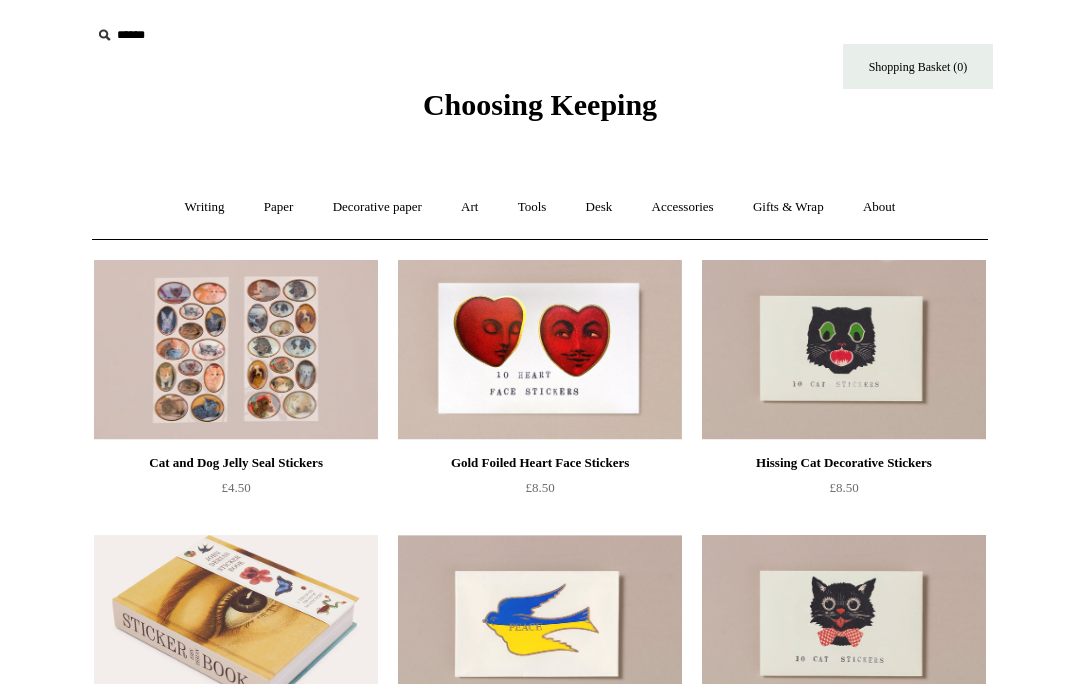 click on "Gifts & Wrap +" at bounding box center [788, 207] 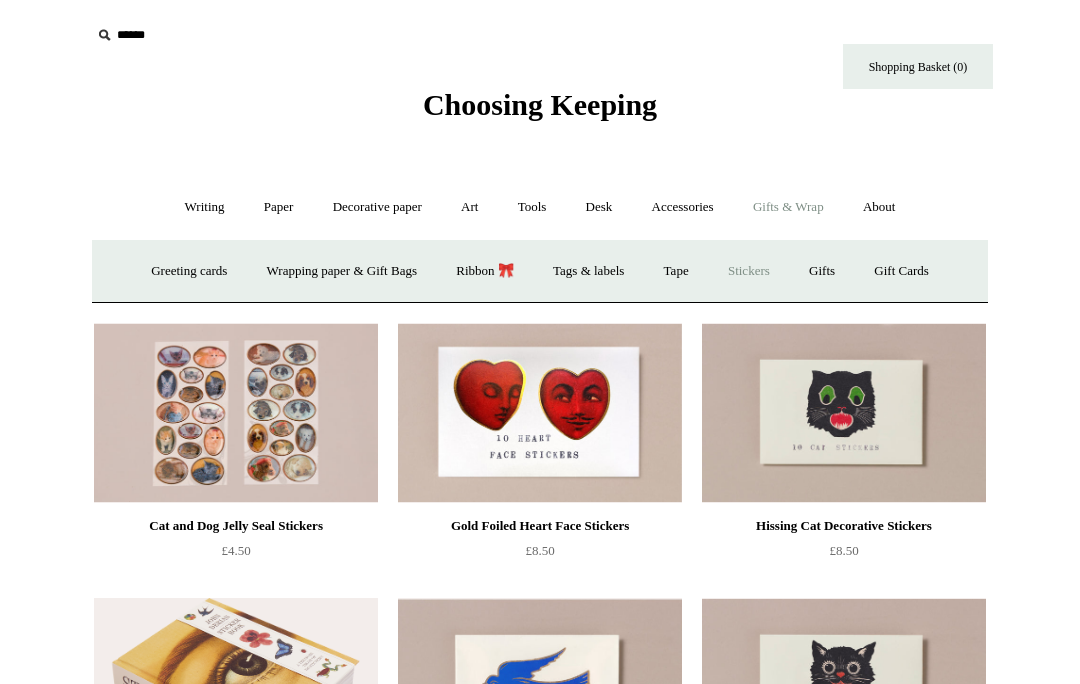click on "Accessories +" at bounding box center (683, 207) 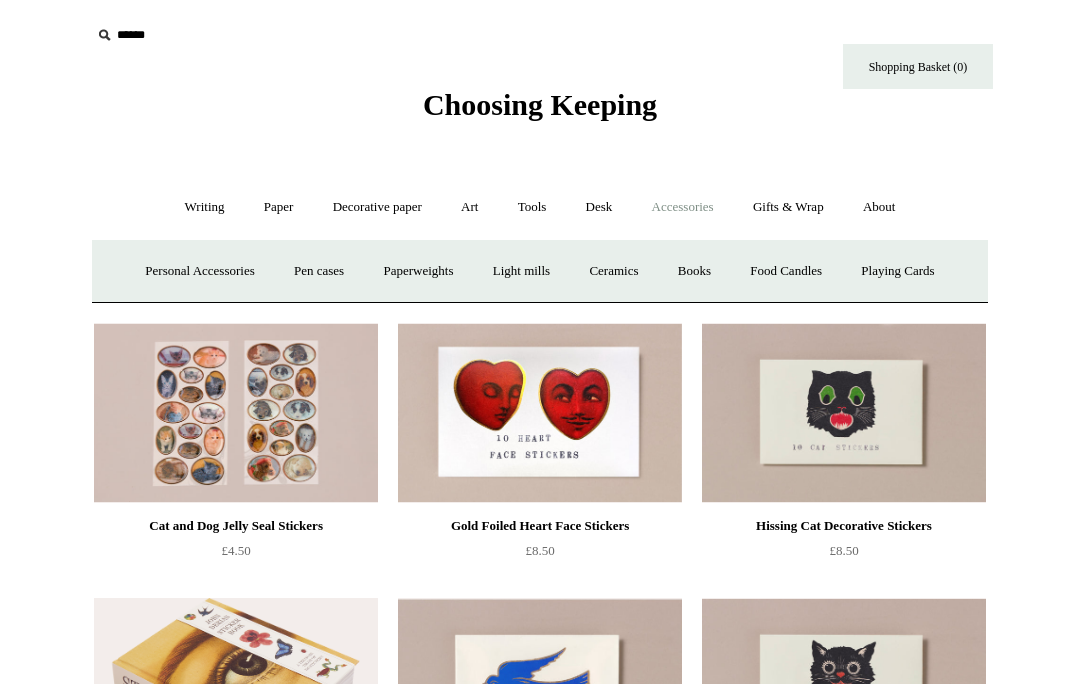 click on "Books" at bounding box center [694, 271] 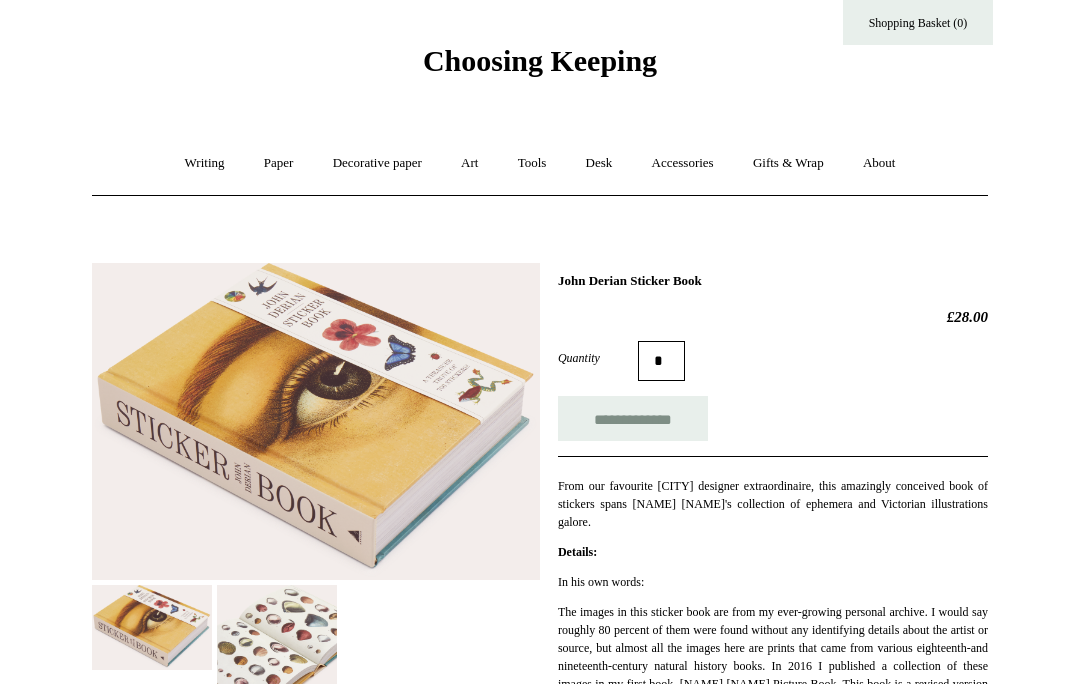 scroll, scrollTop: 48, scrollLeft: 0, axis: vertical 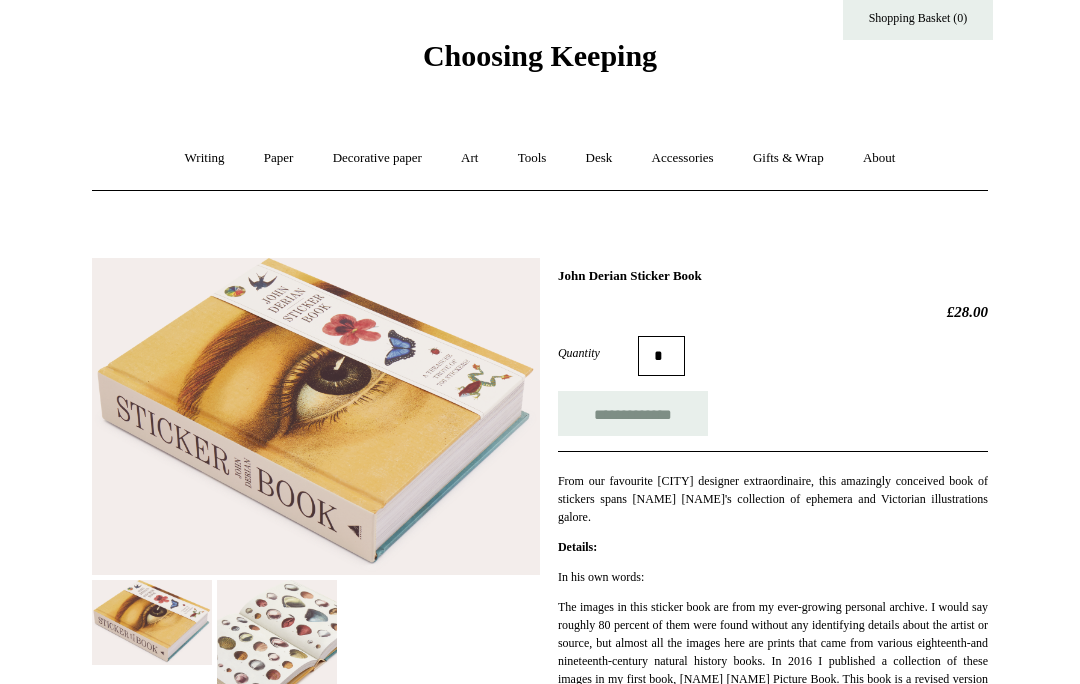 click at bounding box center [277, 641] 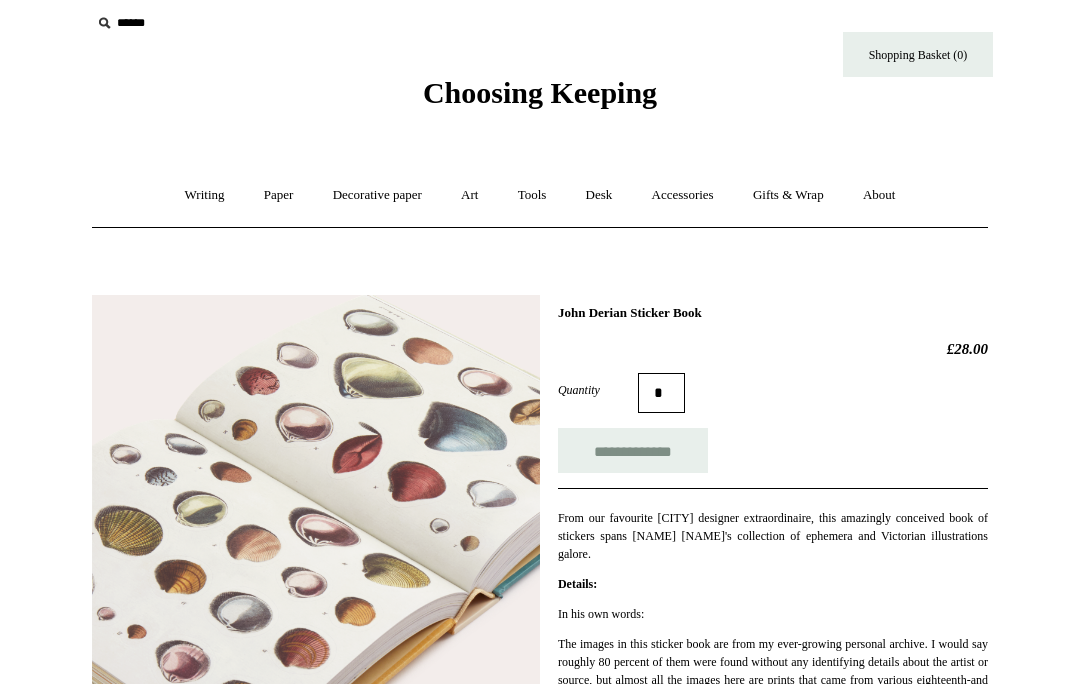 scroll, scrollTop: 0, scrollLeft: 0, axis: both 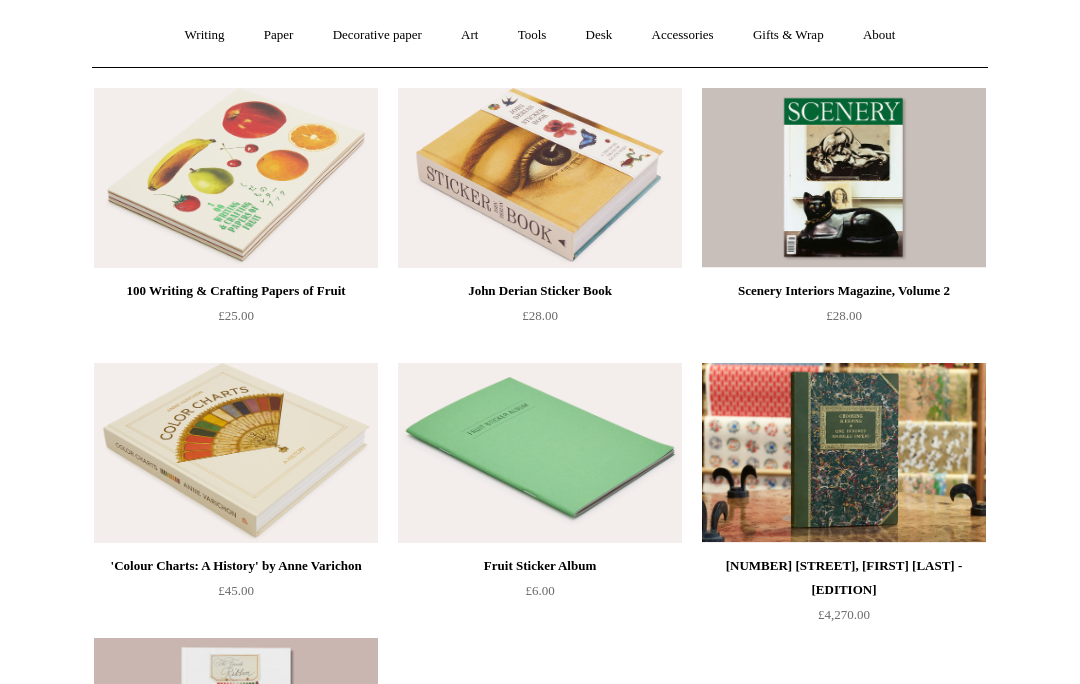 click at bounding box center [844, 453] 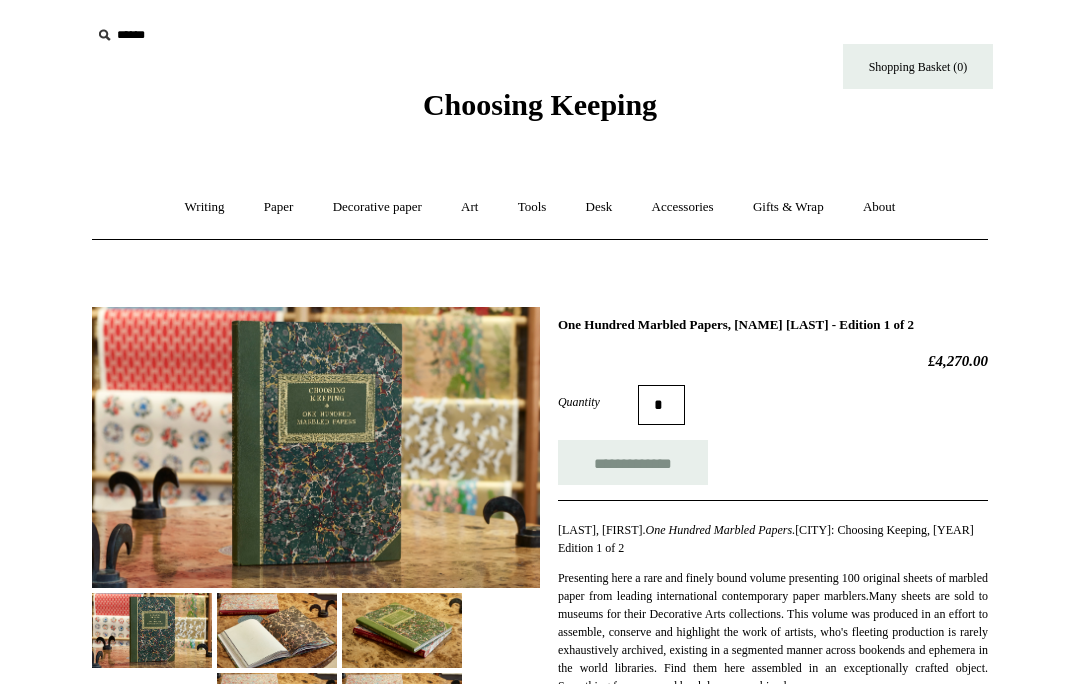scroll, scrollTop: 0, scrollLeft: 0, axis: both 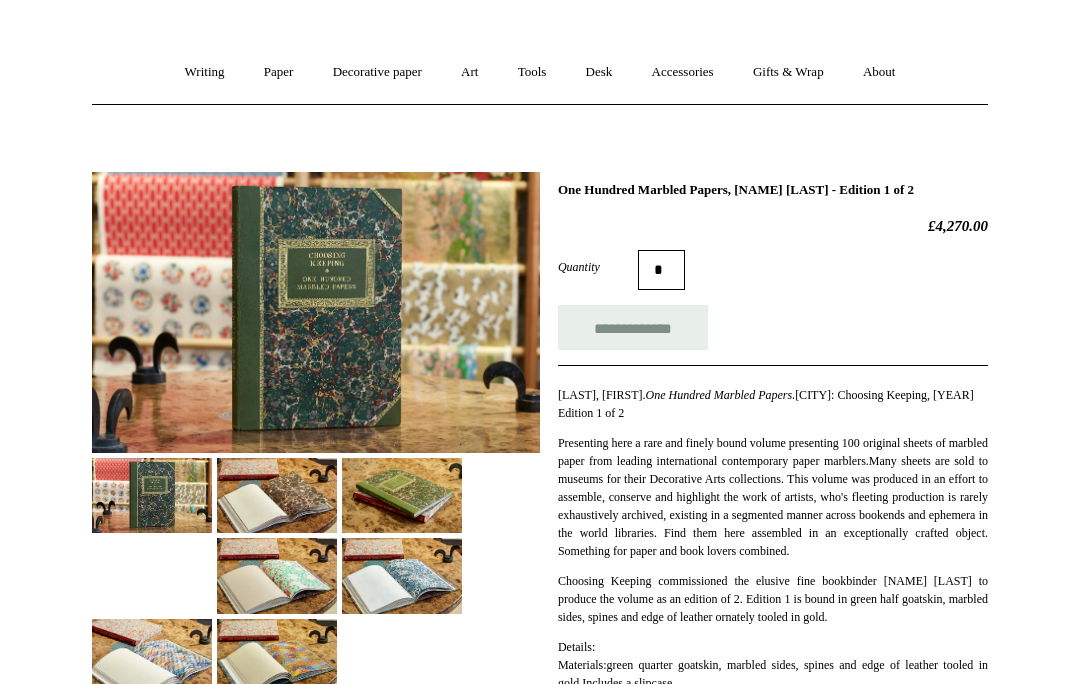 click at bounding box center [277, 496] 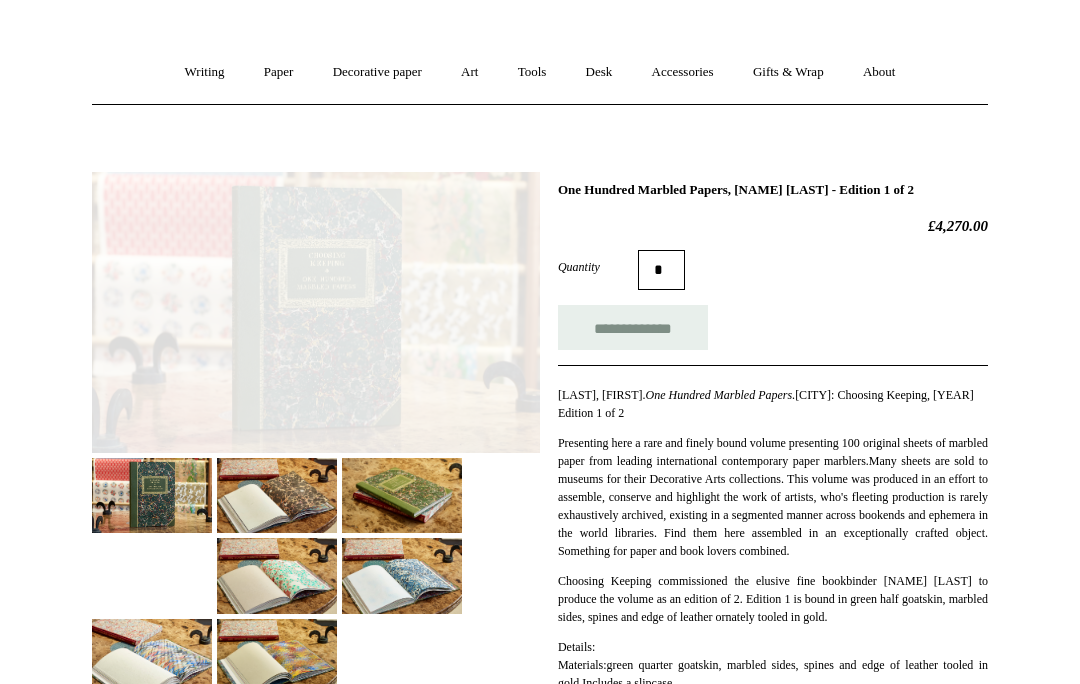 scroll, scrollTop: 135, scrollLeft: 0, axis: vertical 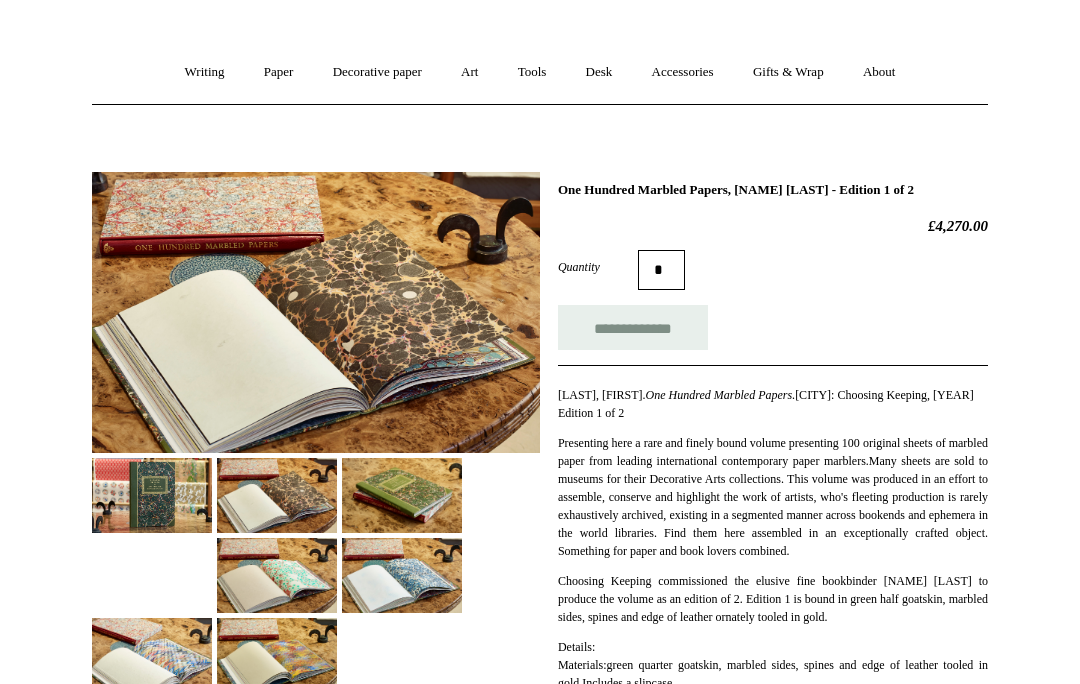 click at bounding box center [402, 495] 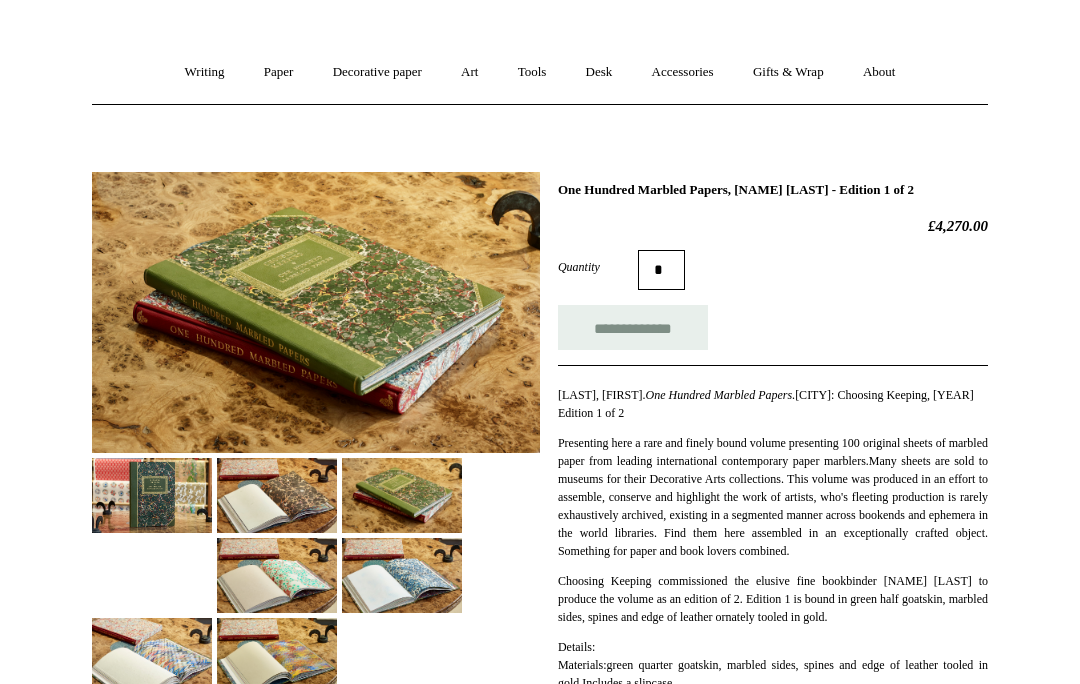 click at bounding box center [277, 575] 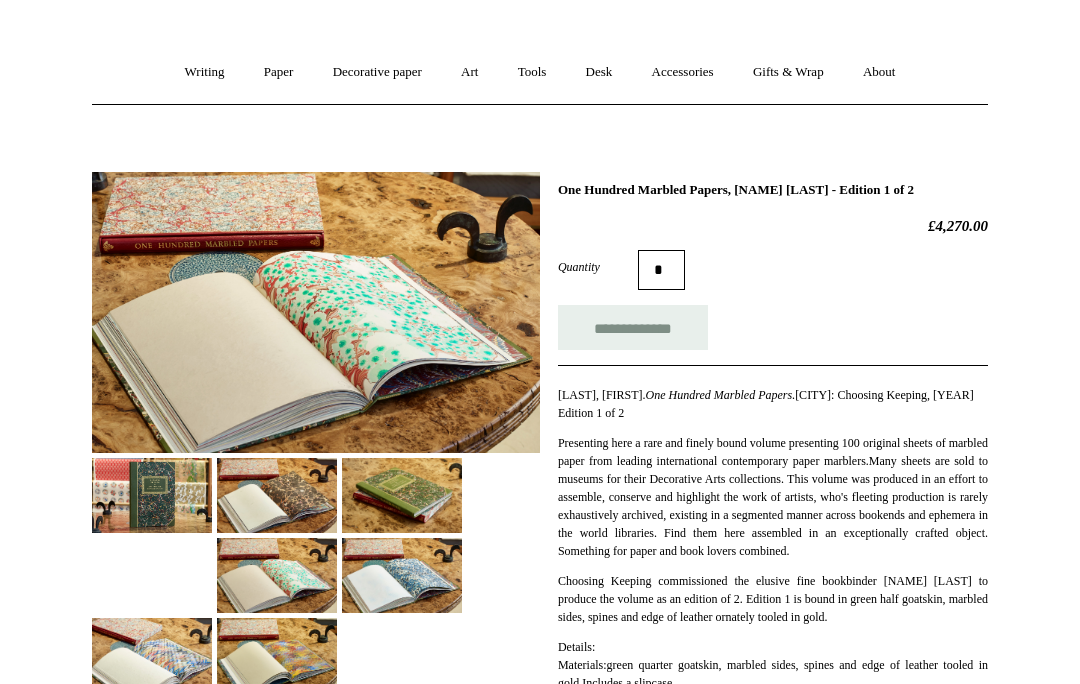 click at bounding box center (402, 575) 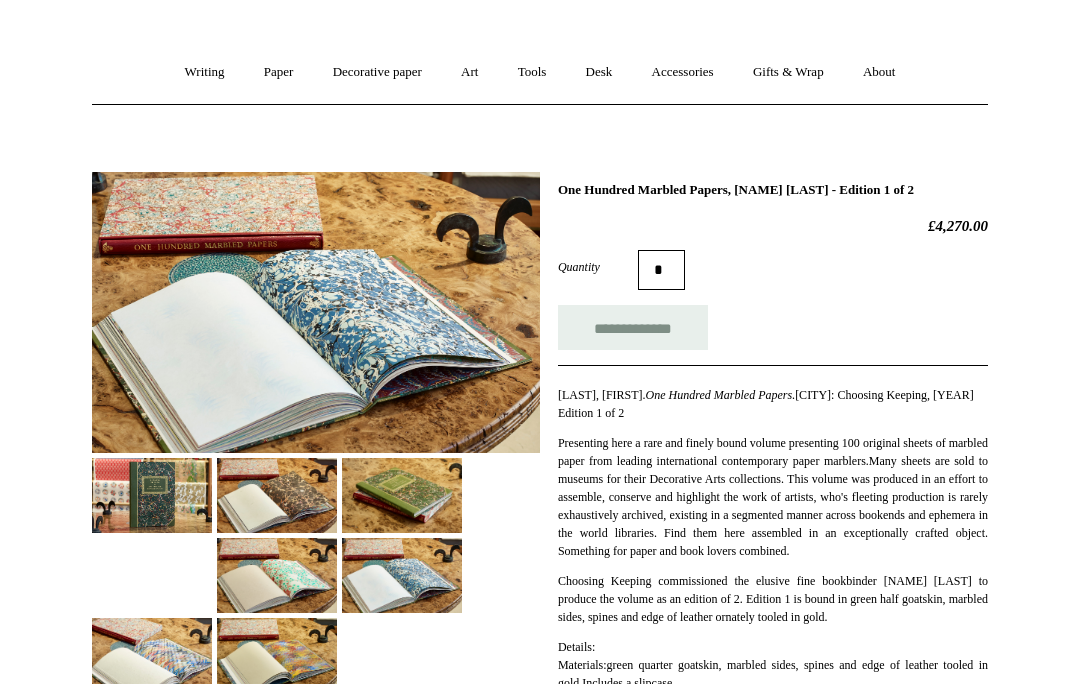 click at bounding box center (152, 655) 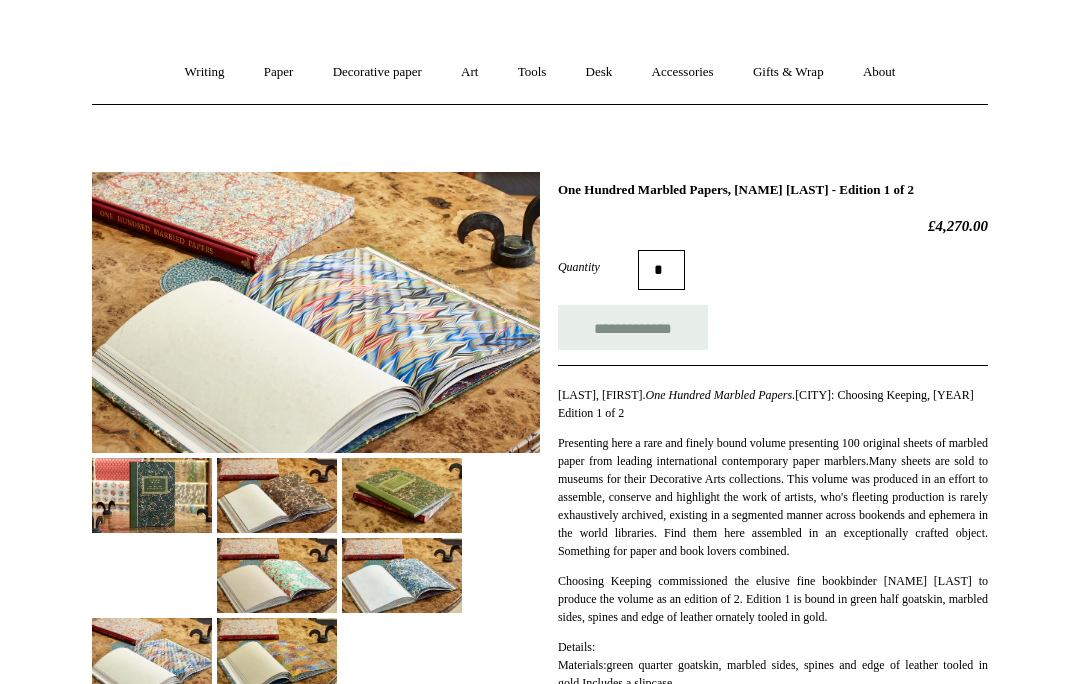 click at bounding box center [277, 655] 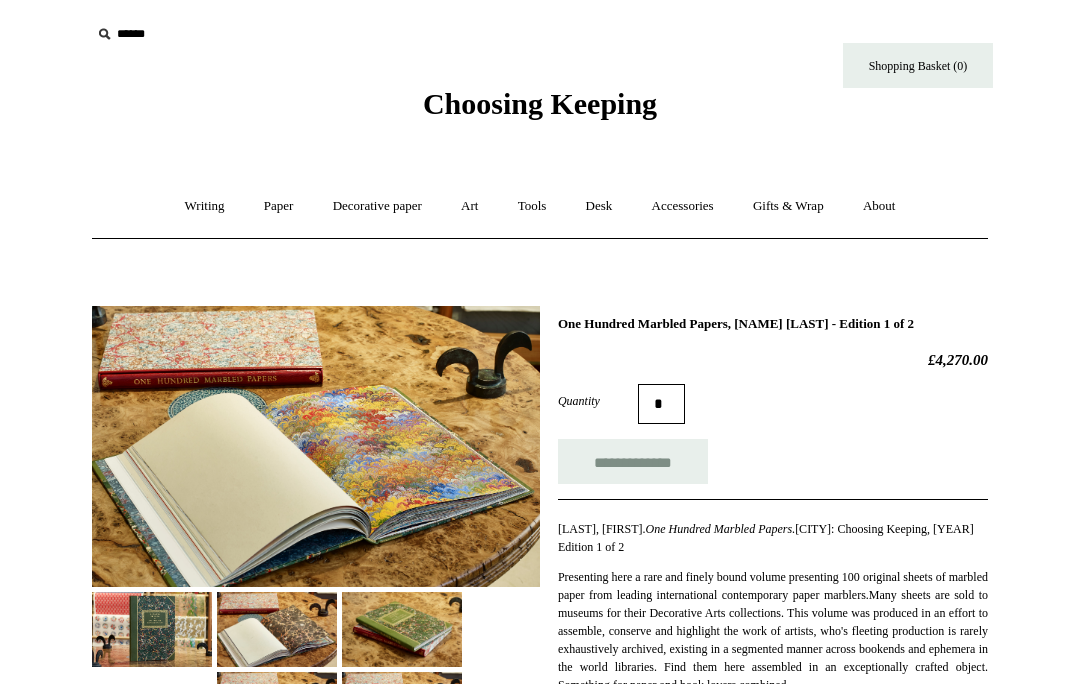 scroll, scrollTop: 0, scrollLeft: 0, axis: both 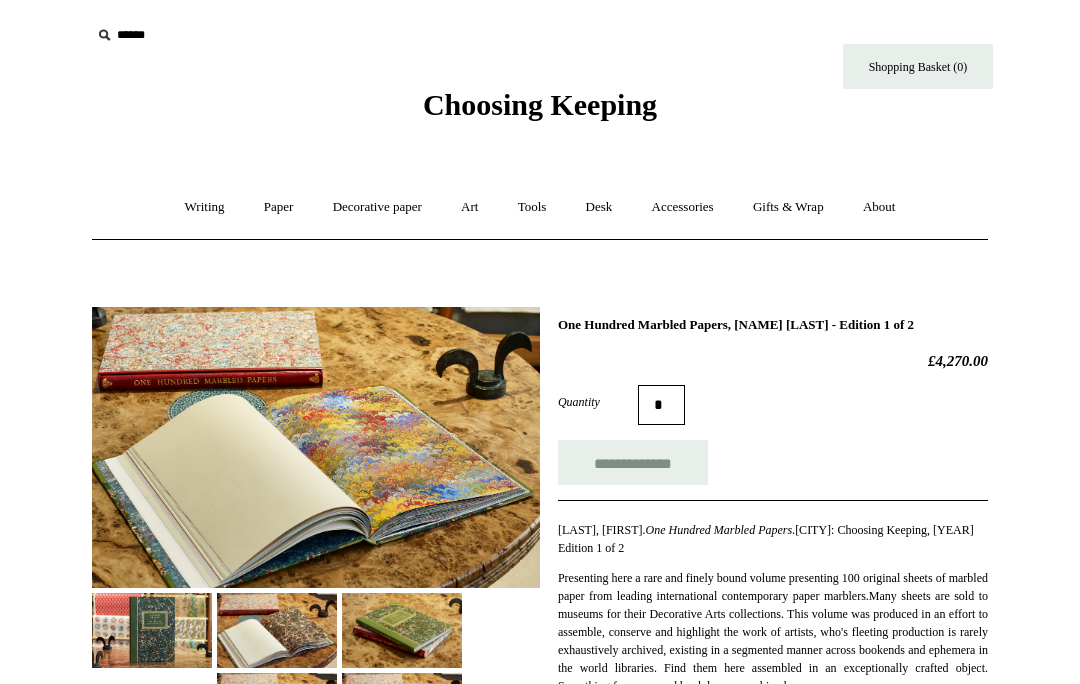 click on "Accessories +" at bounding box center (683, 207) 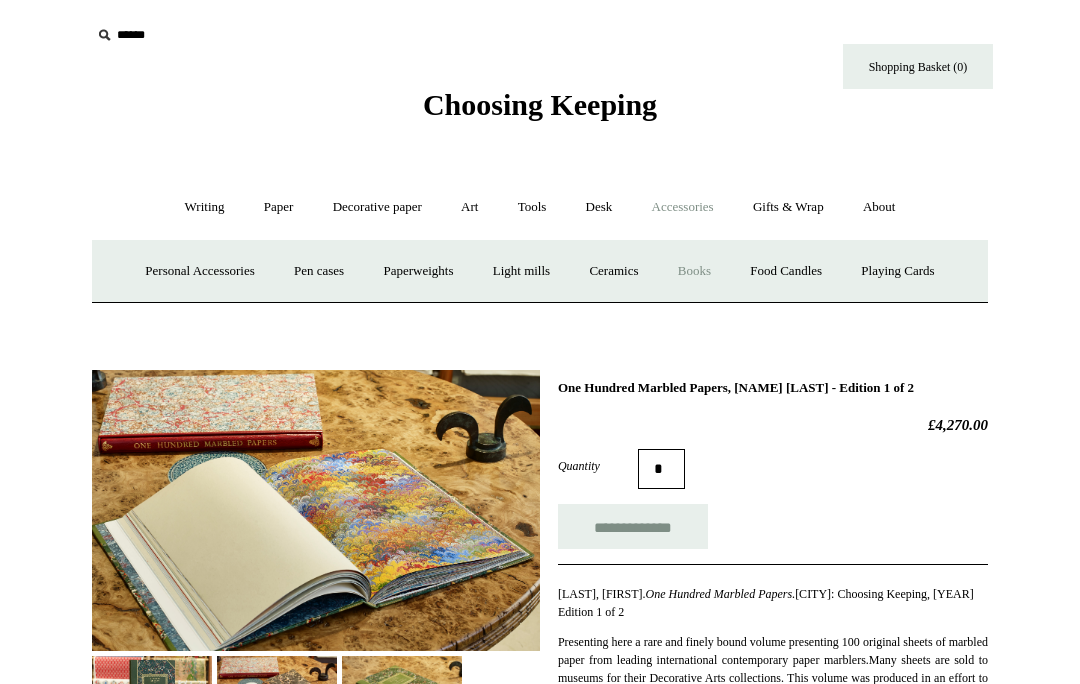 click on "Writing +" at bounding box center (205, 207) 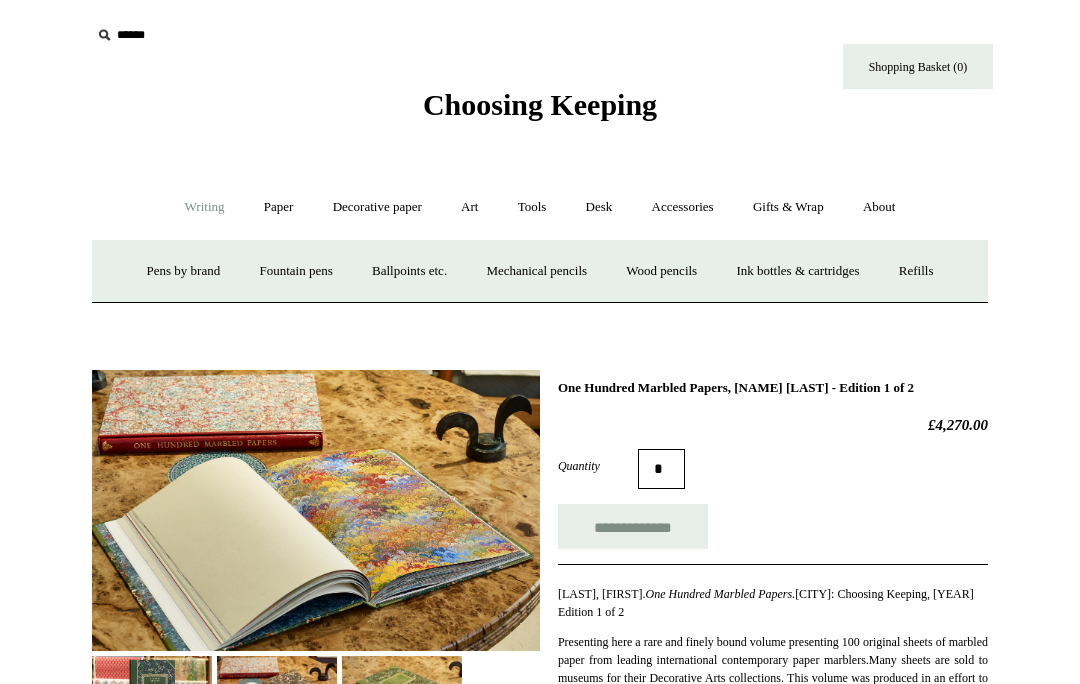 click on "Paper +" at bounding box center (279, 207) 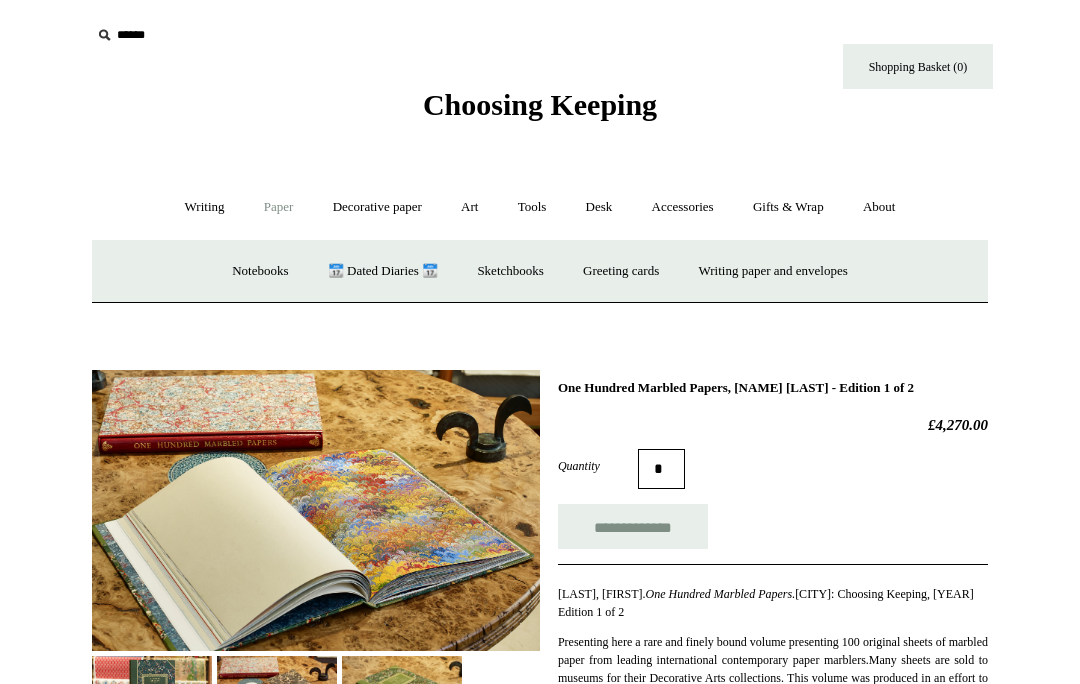 click on "Writing paper and envelopes +" at bounding box center [773, 271] 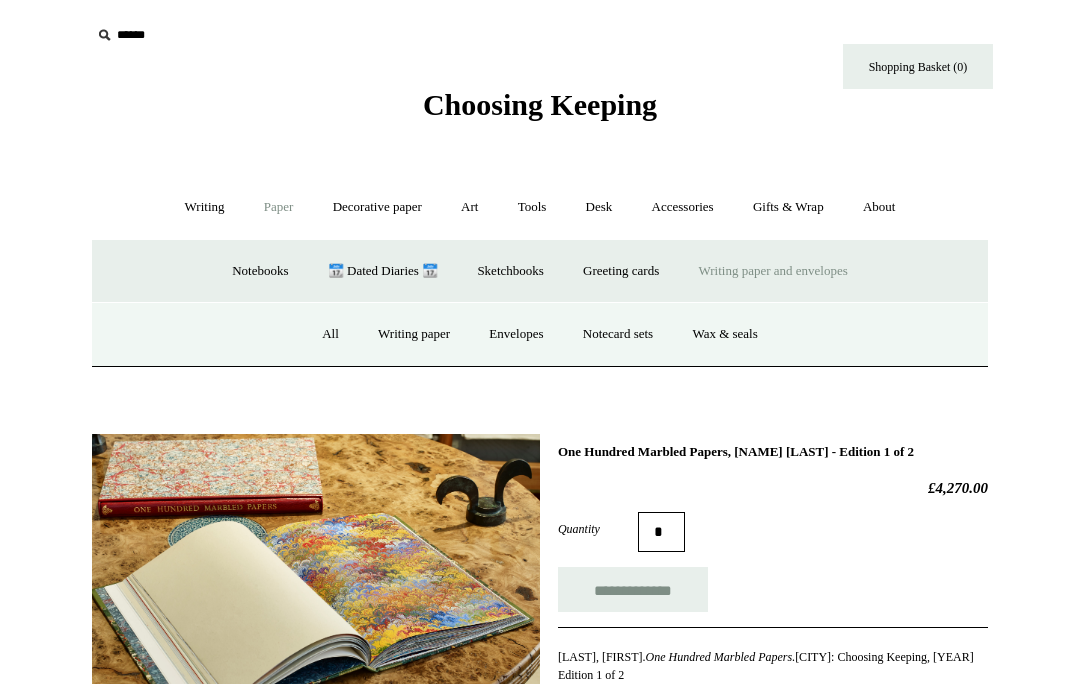 click on "Writing paper" at bounding box center [414, 334] 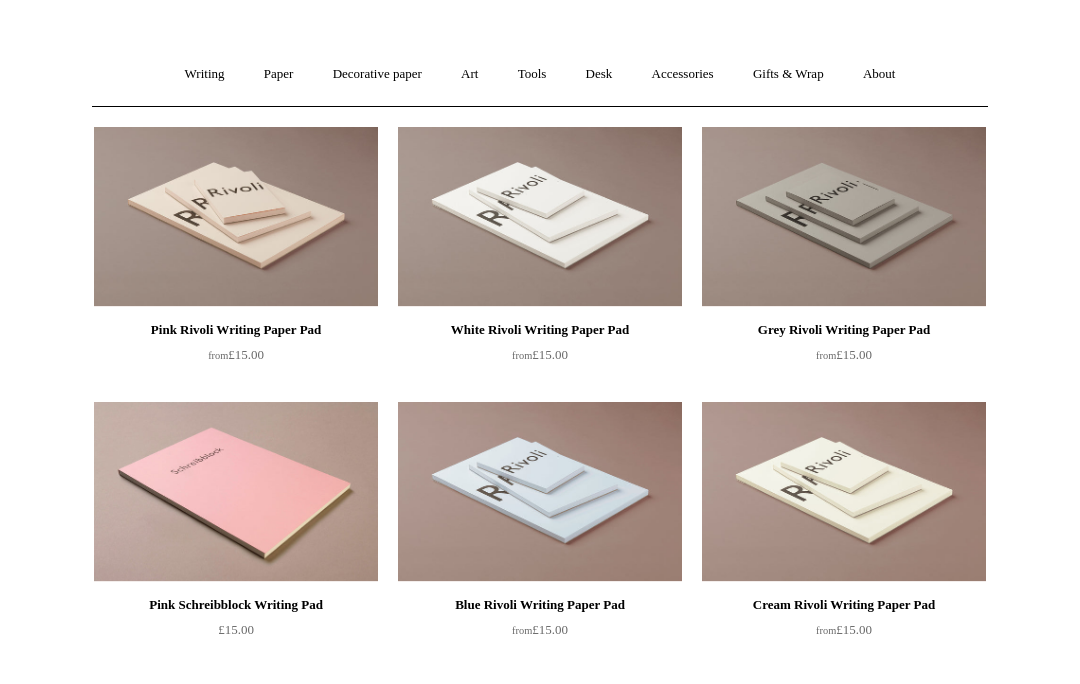 scroll, scrollTop: 0, scrollLeft: 0, axis: both 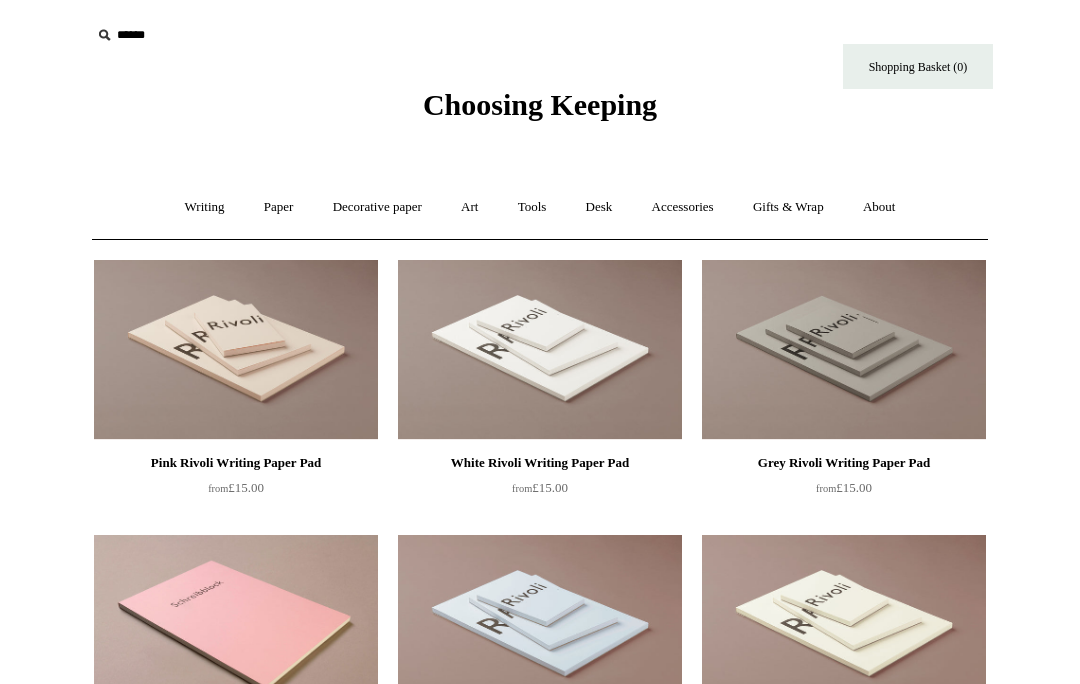 click on "Art +" at bounding box center [469, 207] 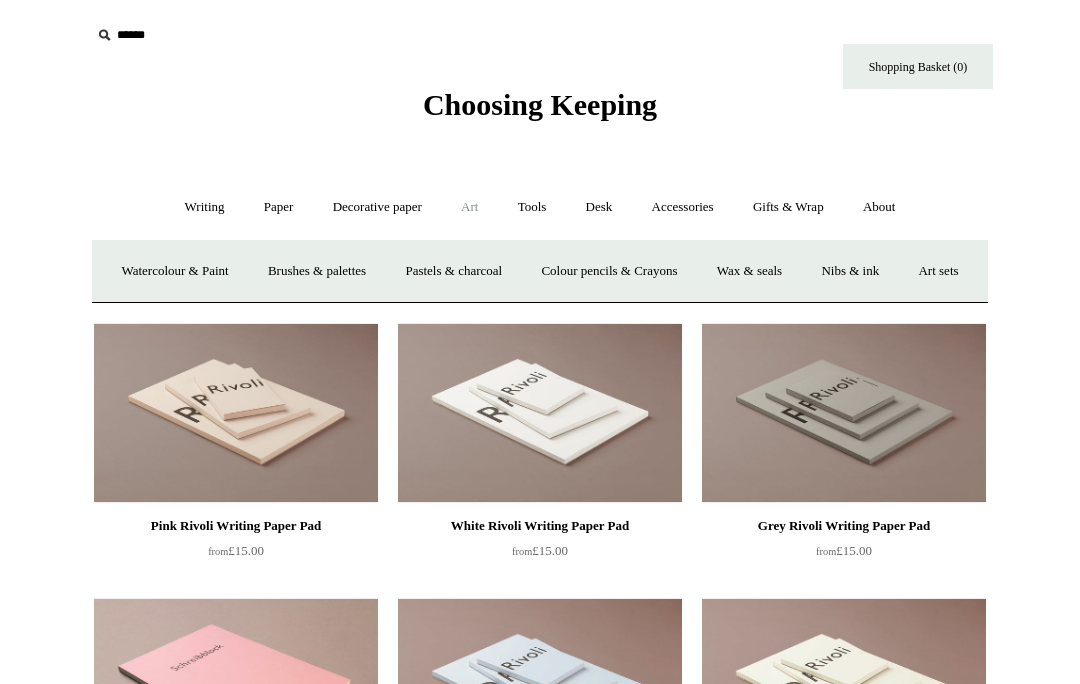 click on "Paper +" at bounding box center [279, 207] 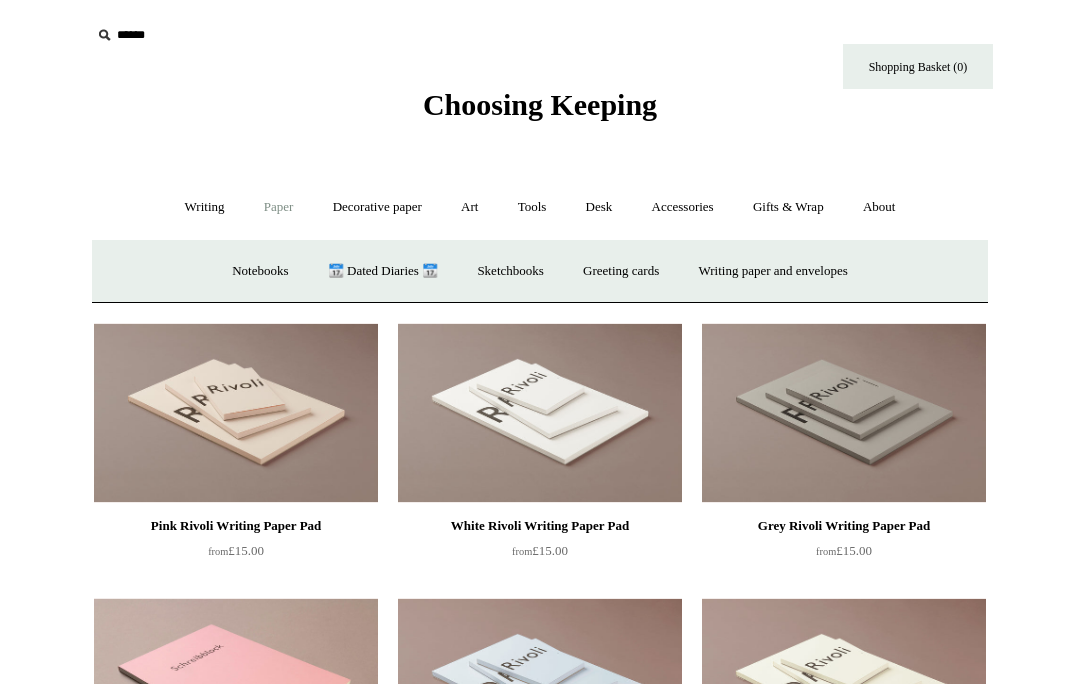 click on "Notebooks +" at bounding box center [260, 271] 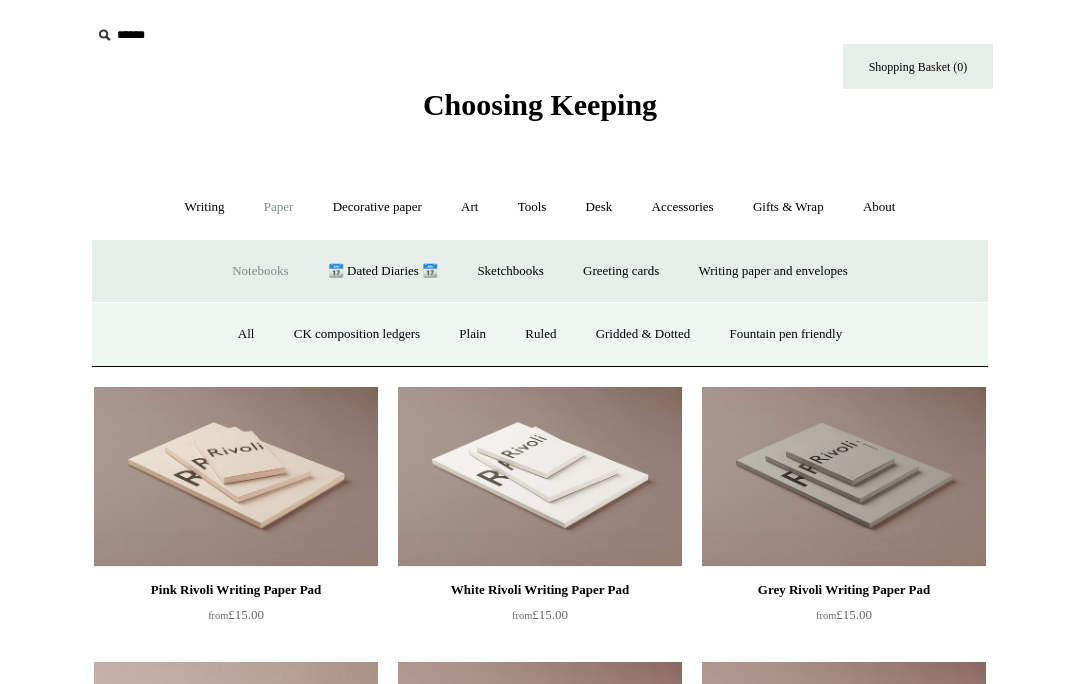 click on "Gridded & Dotted" at bounding box center [643, 334] 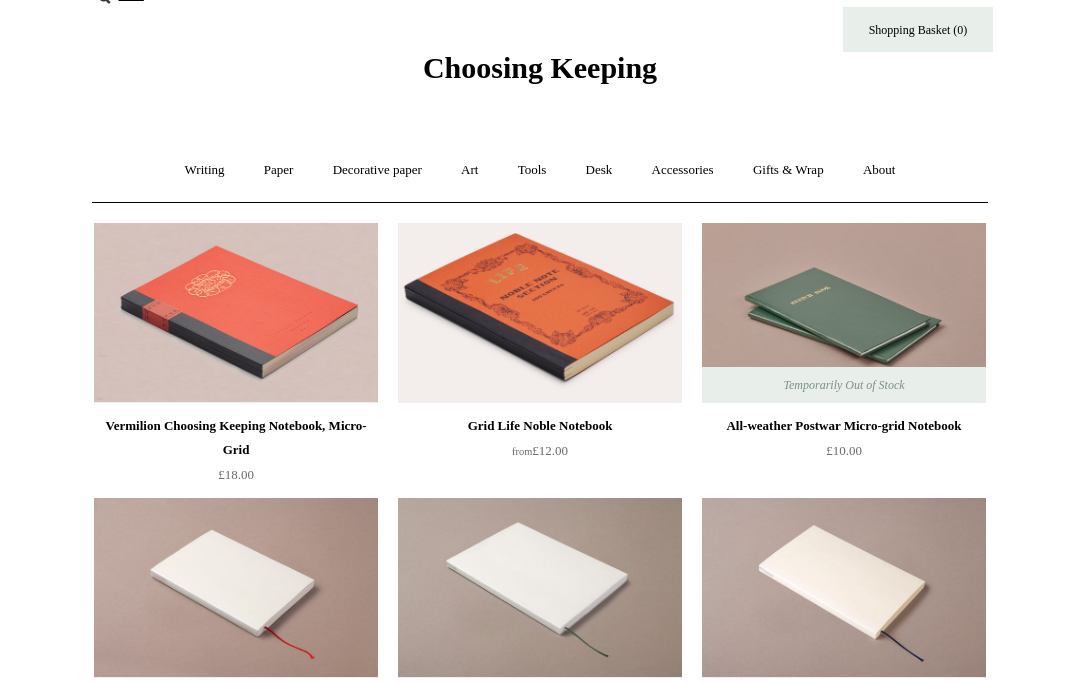 scroll, scrollTop: 0, scrollLeft: 0, axis: both 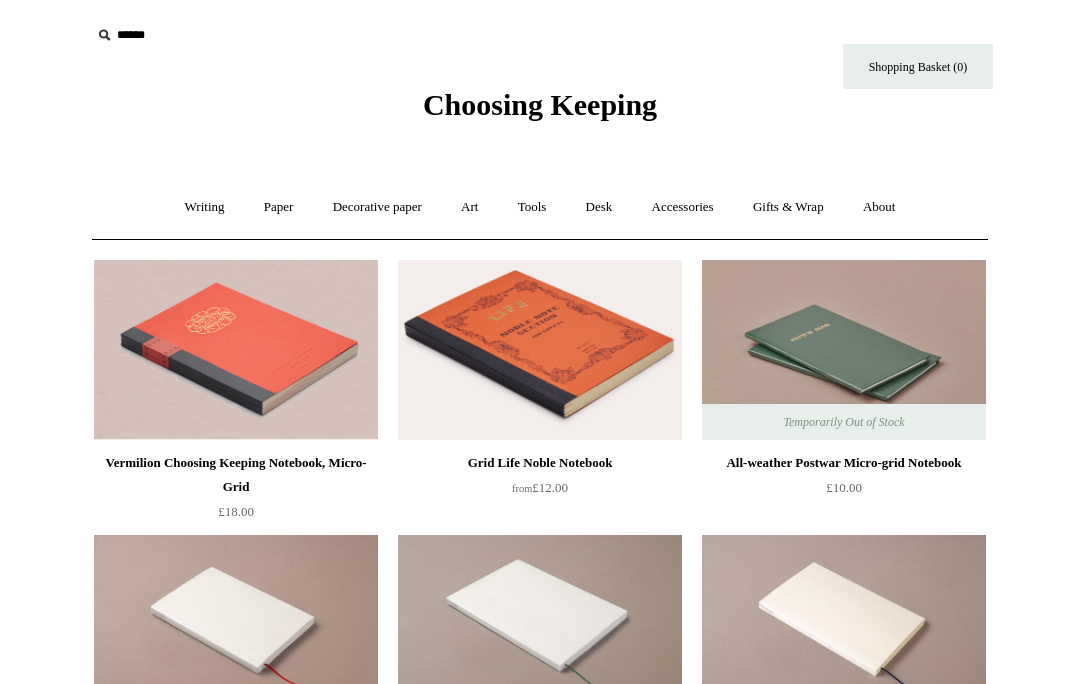 click on "Art +" at bounding box center (469, 207) 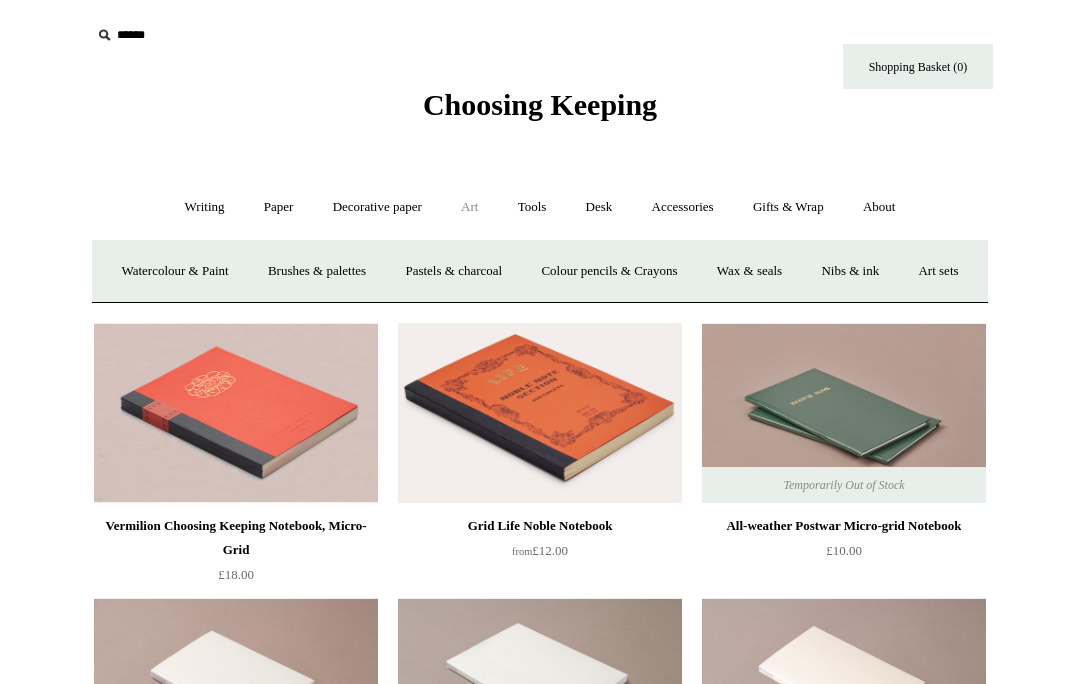 click on "Desk +" at bounding box center (599, 207) 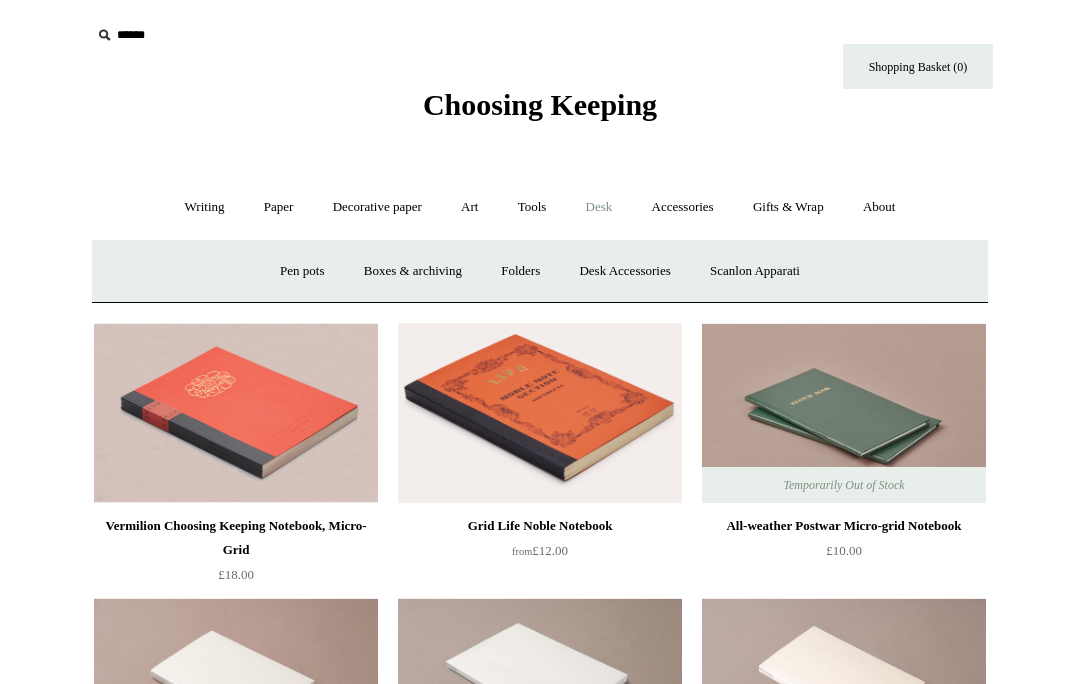 click on "Desk Accessories" at bounding box center (624, 271) 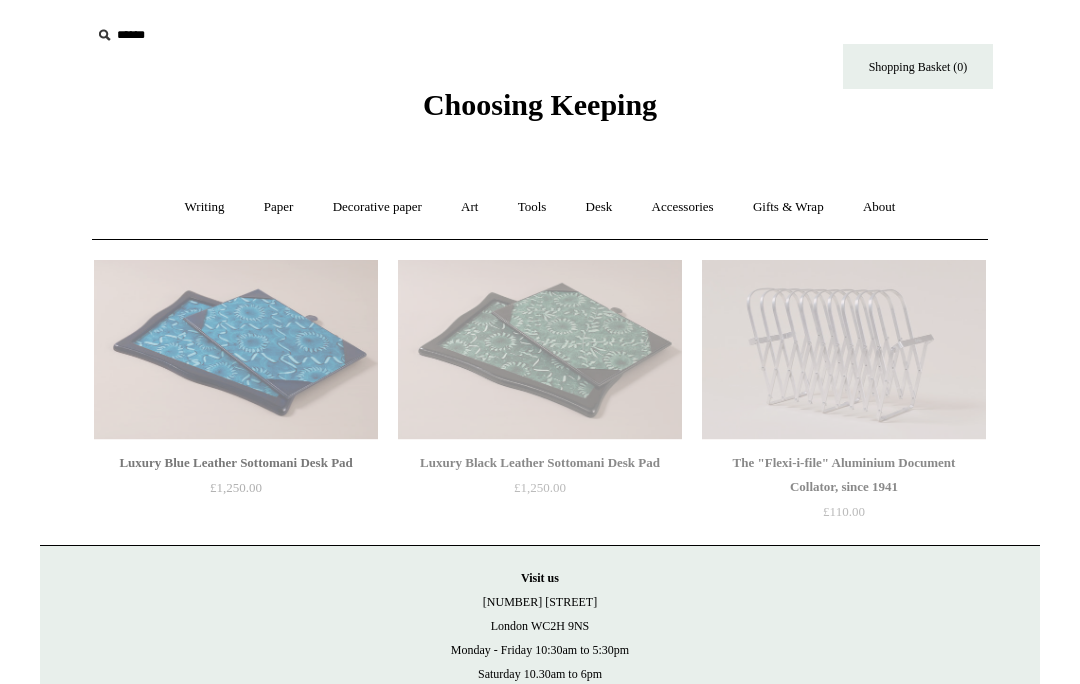 scroll, scrollTop: 0, scrollLeft: 0, axis: both 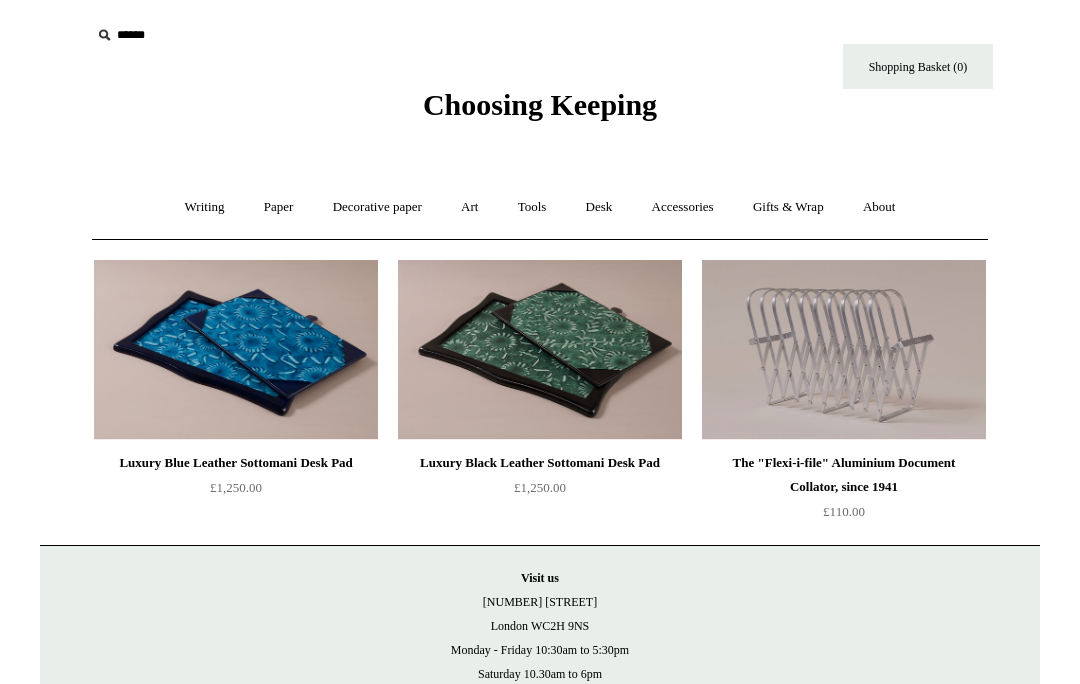 click on "About +" at bounding box center (879, 207) 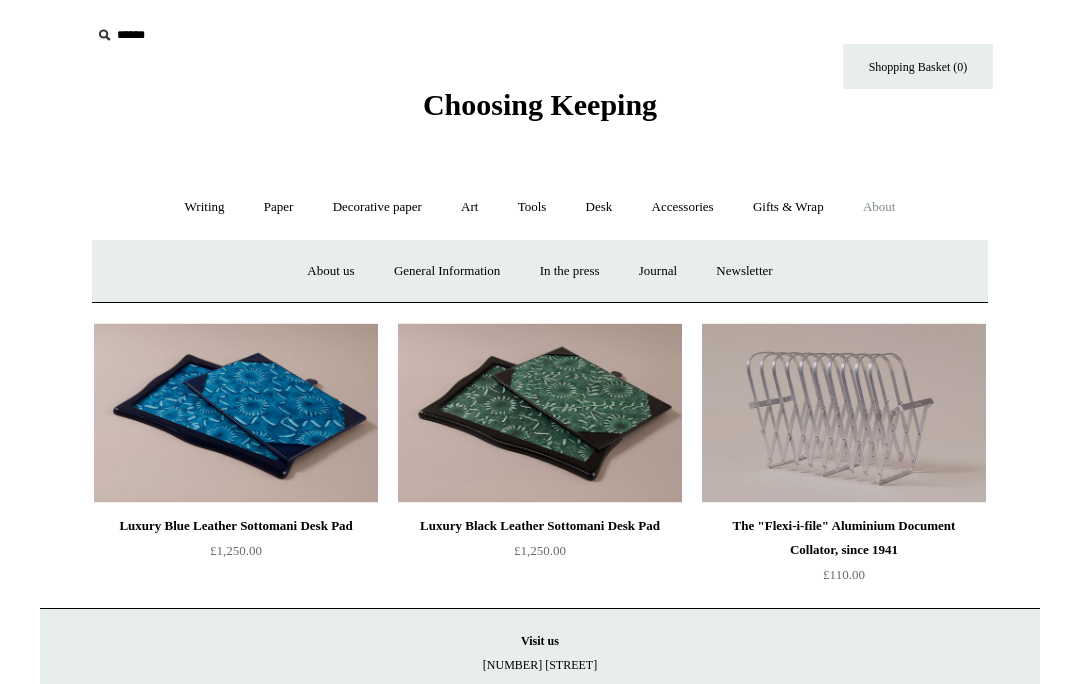 click on "Journal +" at bounding box center [658, 271] 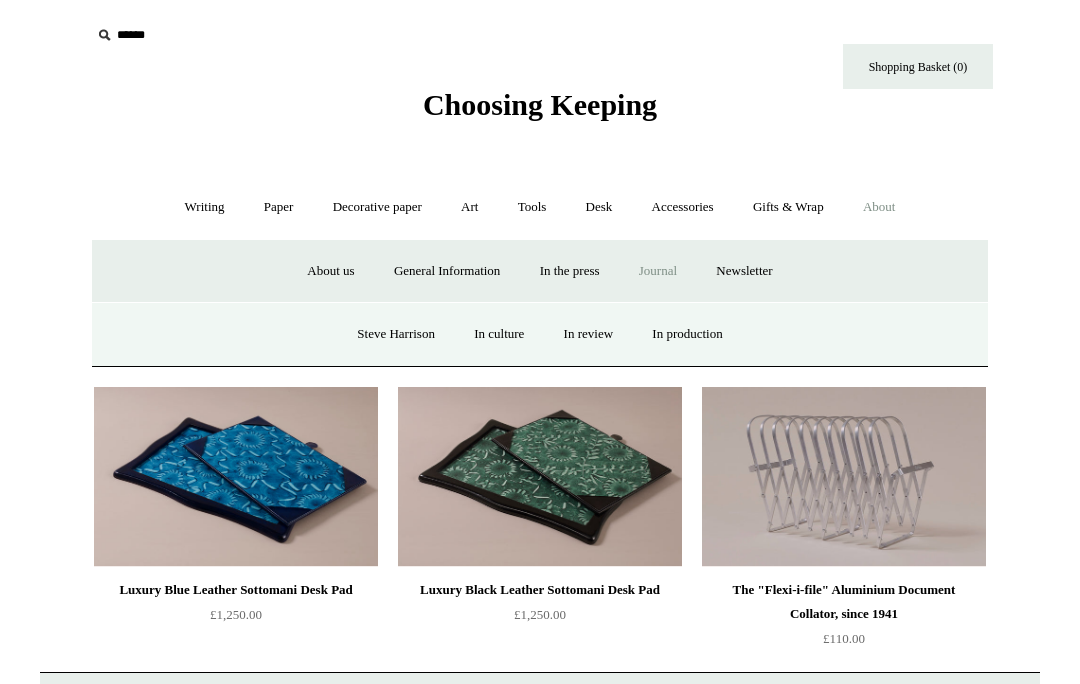 click on "Tools +" at bounding box center (532, 207) 